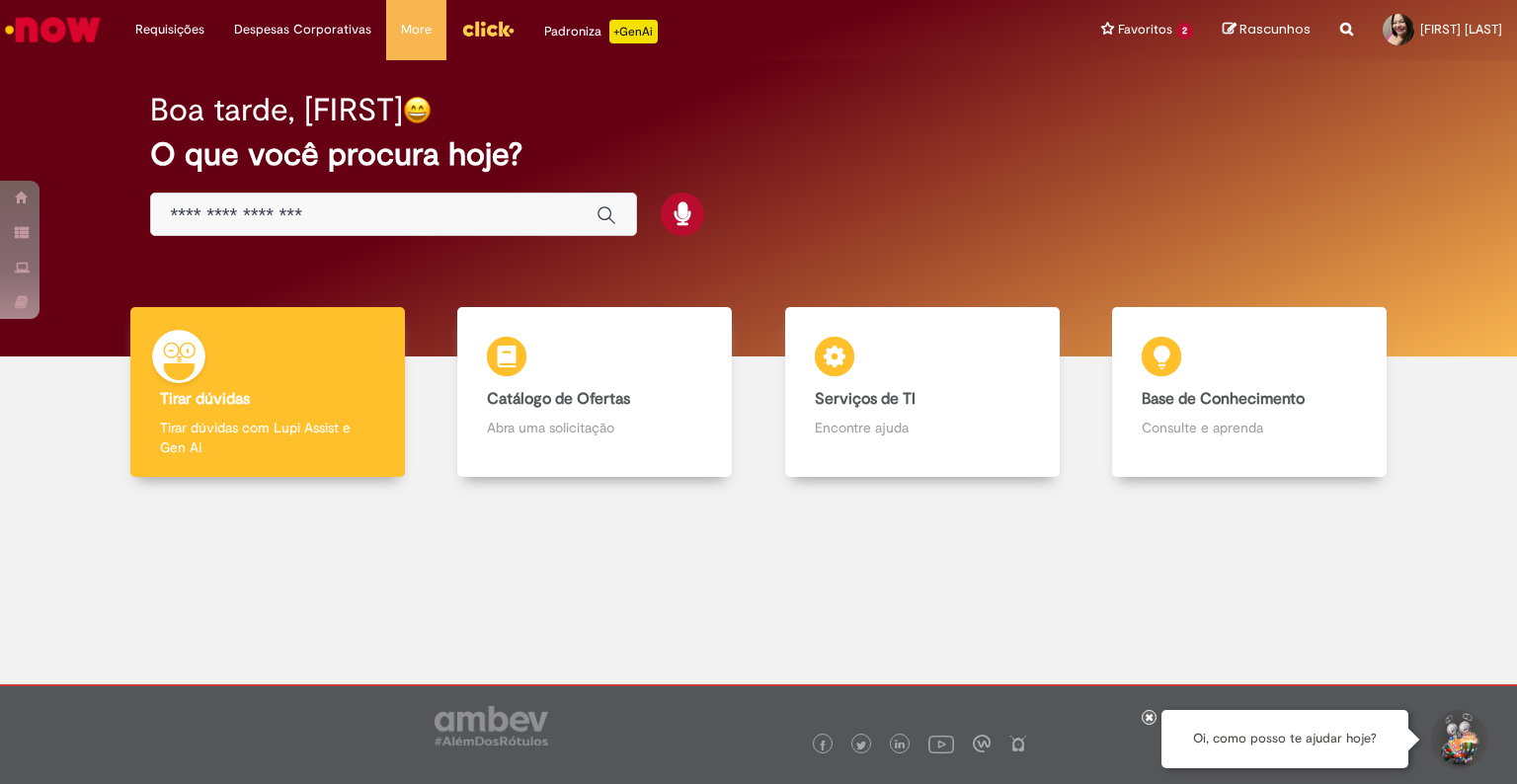 scroll, scrollTop: 0, scrollLeft: 0, axis: both 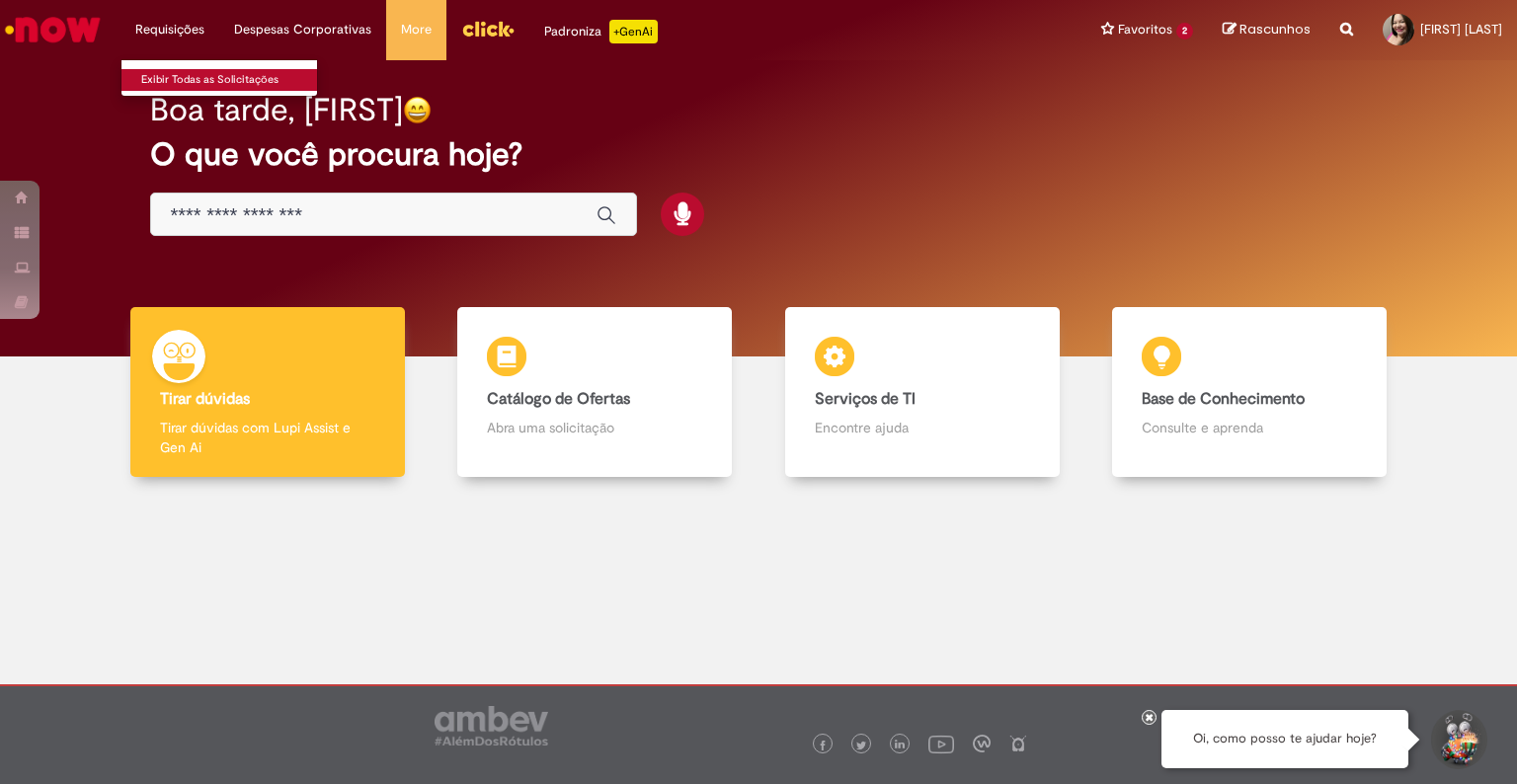 click on "Exibir Todas as Solicitações" at bounding box center (230, 80) 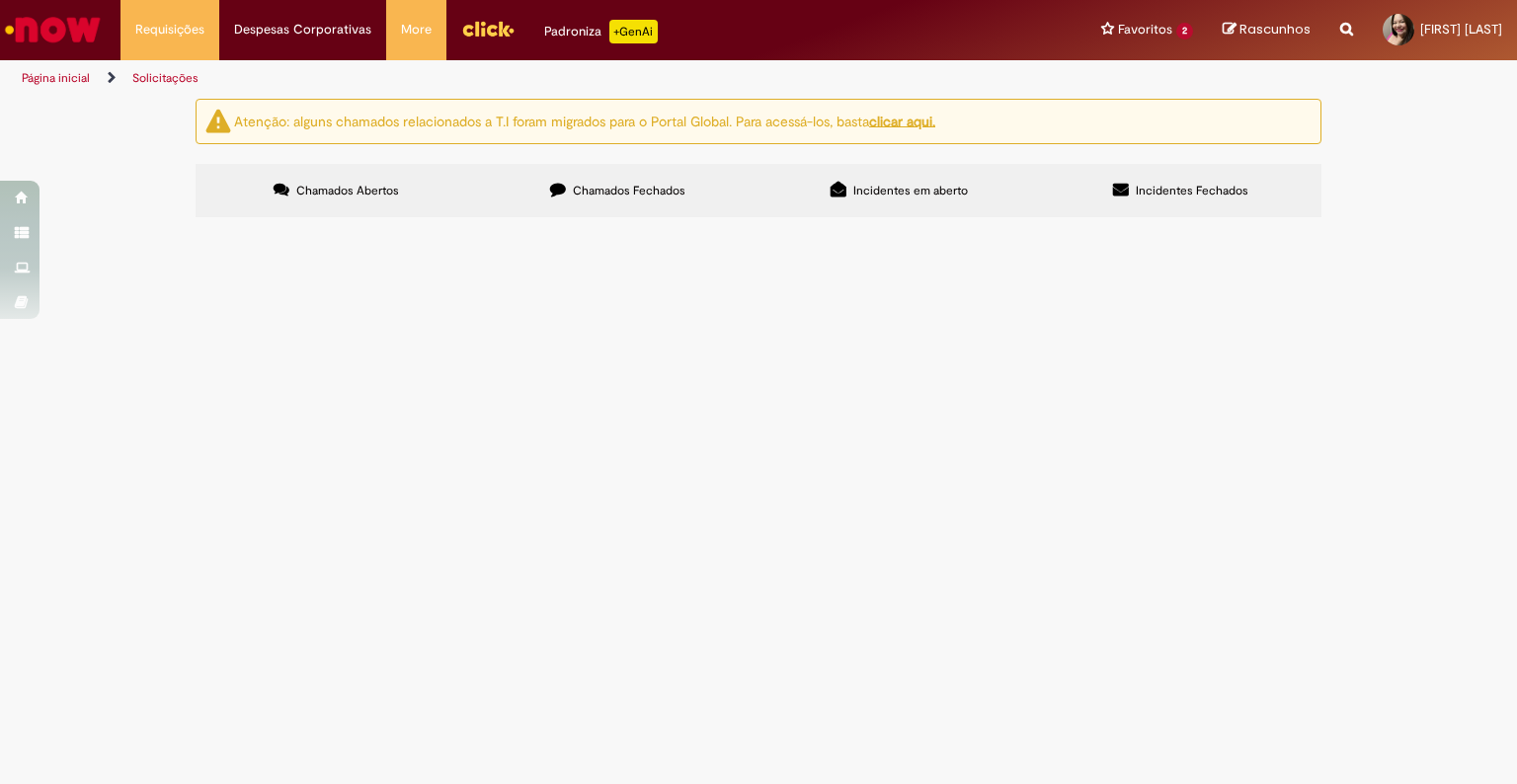 click on "Chamados Fechados" at bounding box center (629, 191) 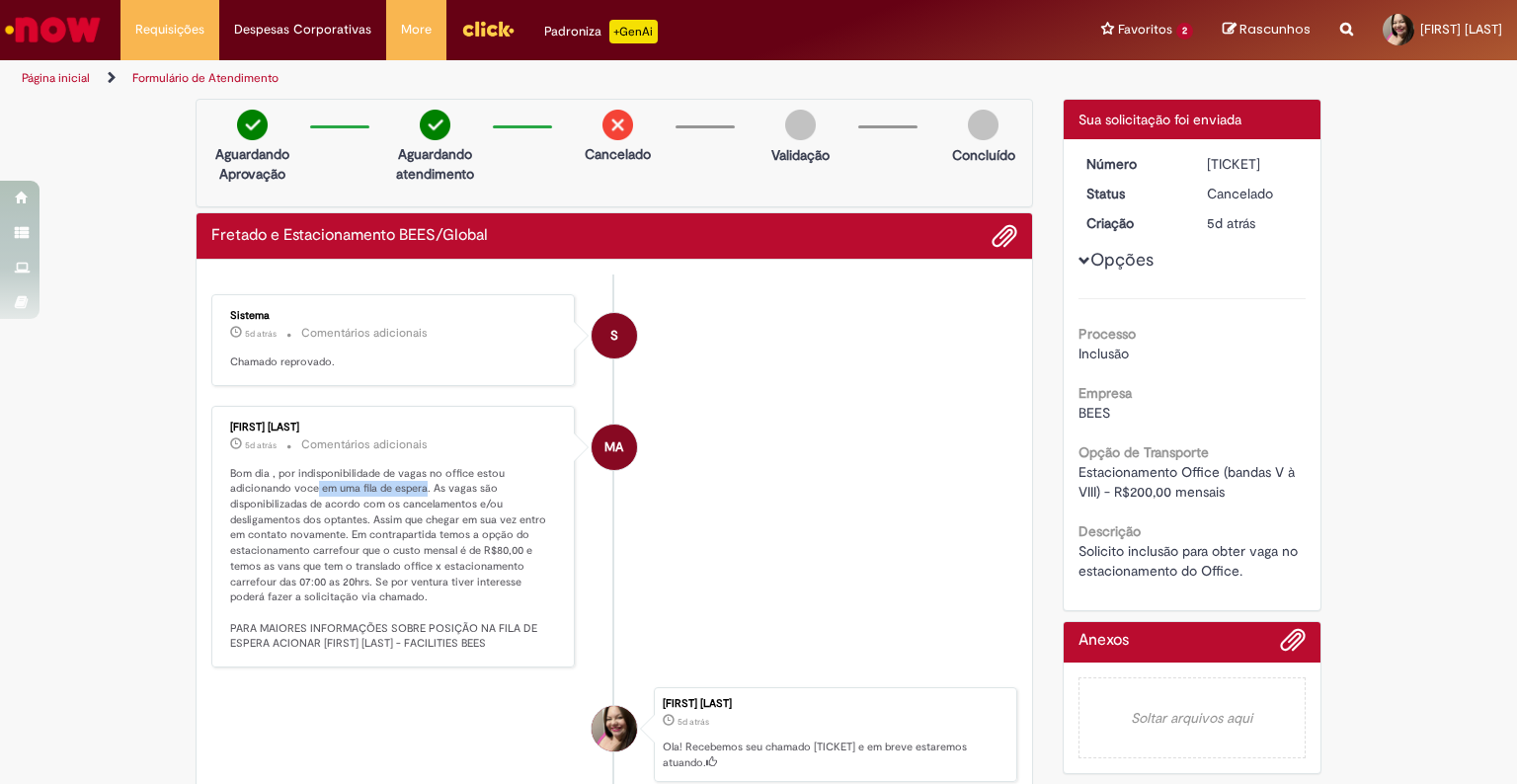 drag, startPoint x: 309, startPoint y: 488, endPoint x: 417, endPoint y: 488, distance: 108 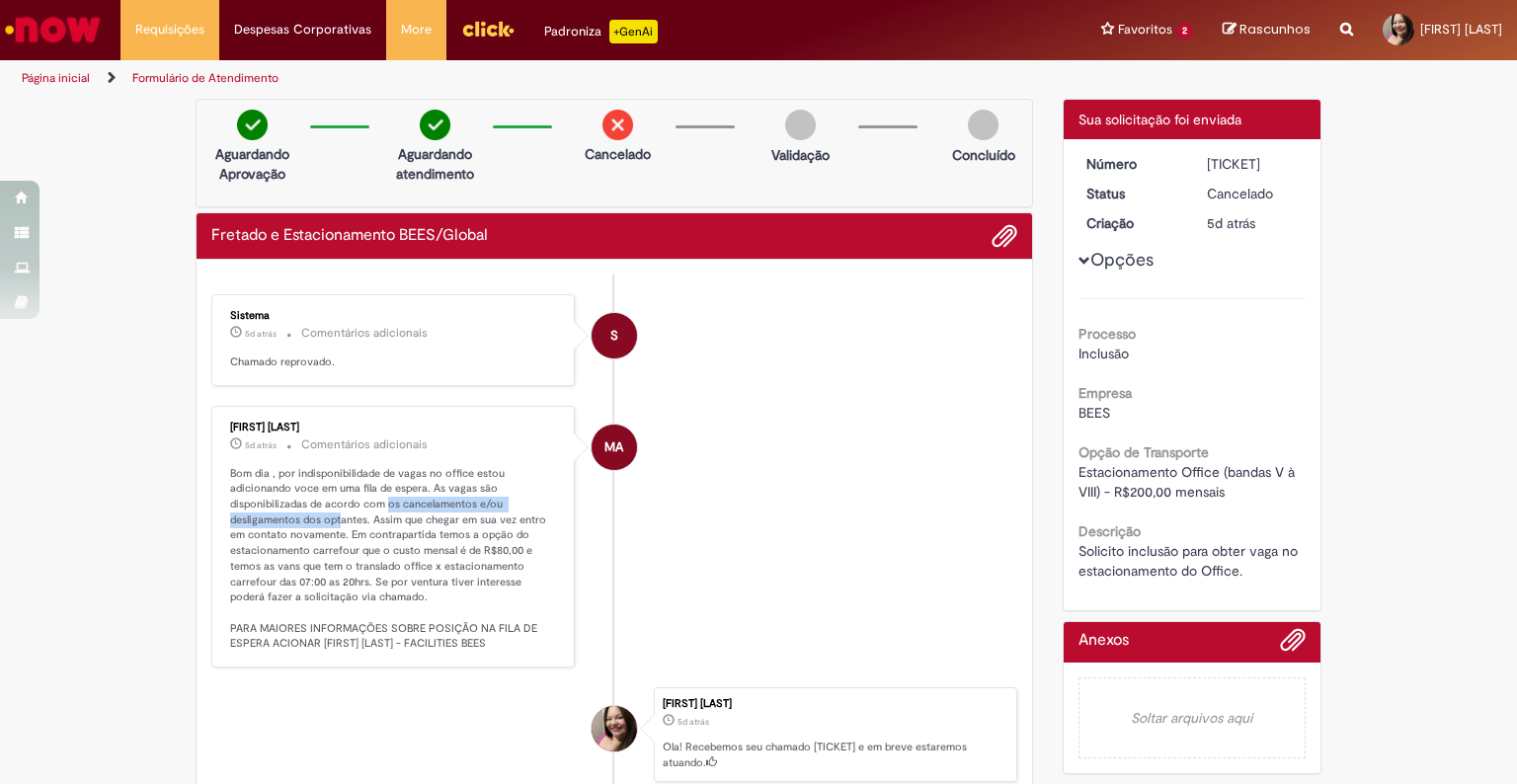 drag, startPoint x: 382, startPoint y: 505, endPoint x: 331, endPoint y: 513, distance: 51.623638 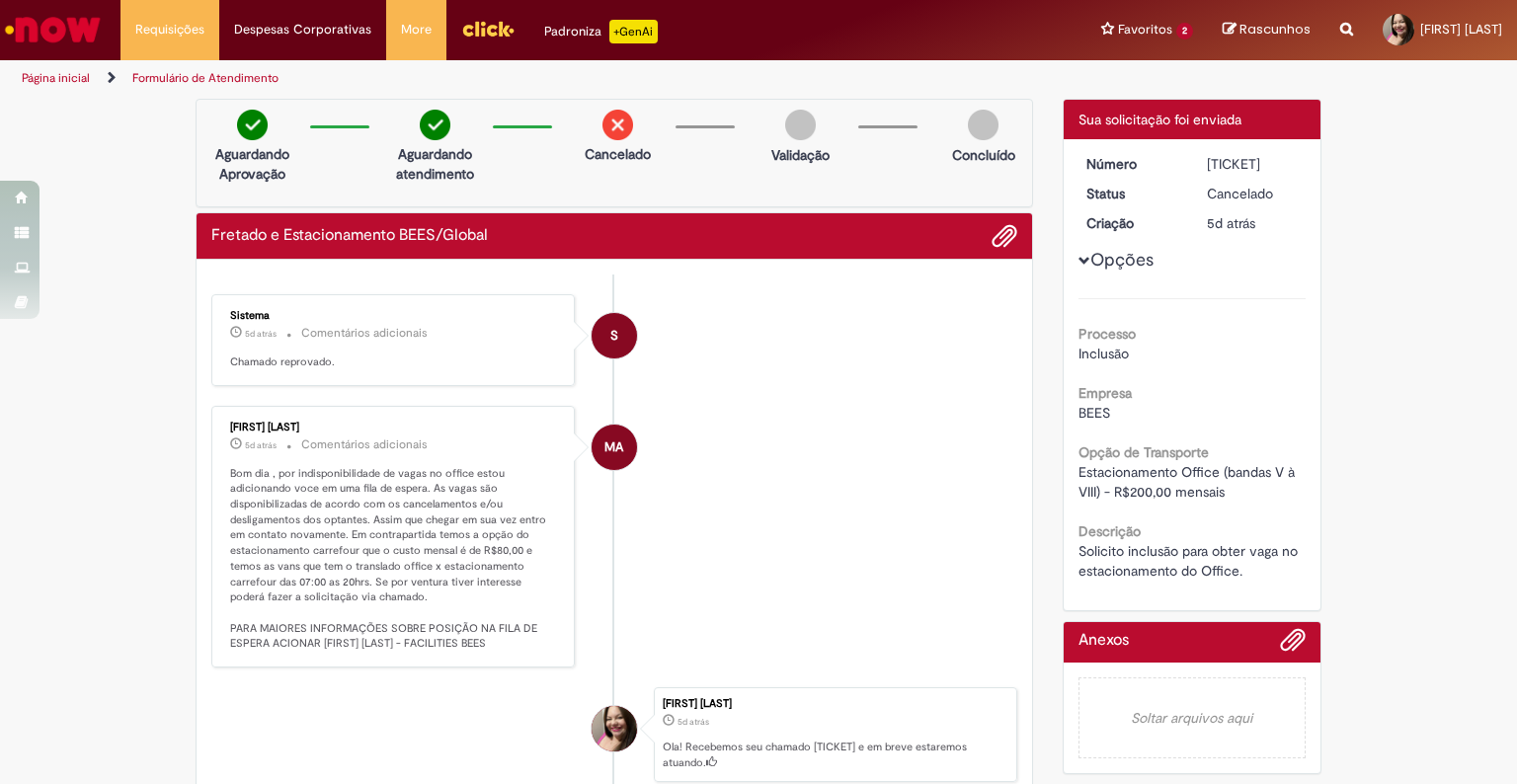 click on "Bom dia , por indisponibilidade de vagas no office estou adicionando voce em uma fila de espera. As vagas são disponibilizadas de acordo com os cancelamentos e/ou desligamentos dos optantes. Assim que chegar em sua vez entro em contato novamente. Em contrapartida temos a opção do estacionamento carrefour que o custo mensal é de R$80,00 e temos as vans que tem o translado office x estacionamento carrefour das 07:00 as 20hrs. Se por ventura tiver interesse poderá fazer a solicitação via chamado.
PARA MAIORES INFORMAÇÕES SOBRE POSIÇÃO NA FILA DE ESPERA ACIONAR [FIRST] [LAST] - FACILITIES BEES" at bounding box center (394, 559) 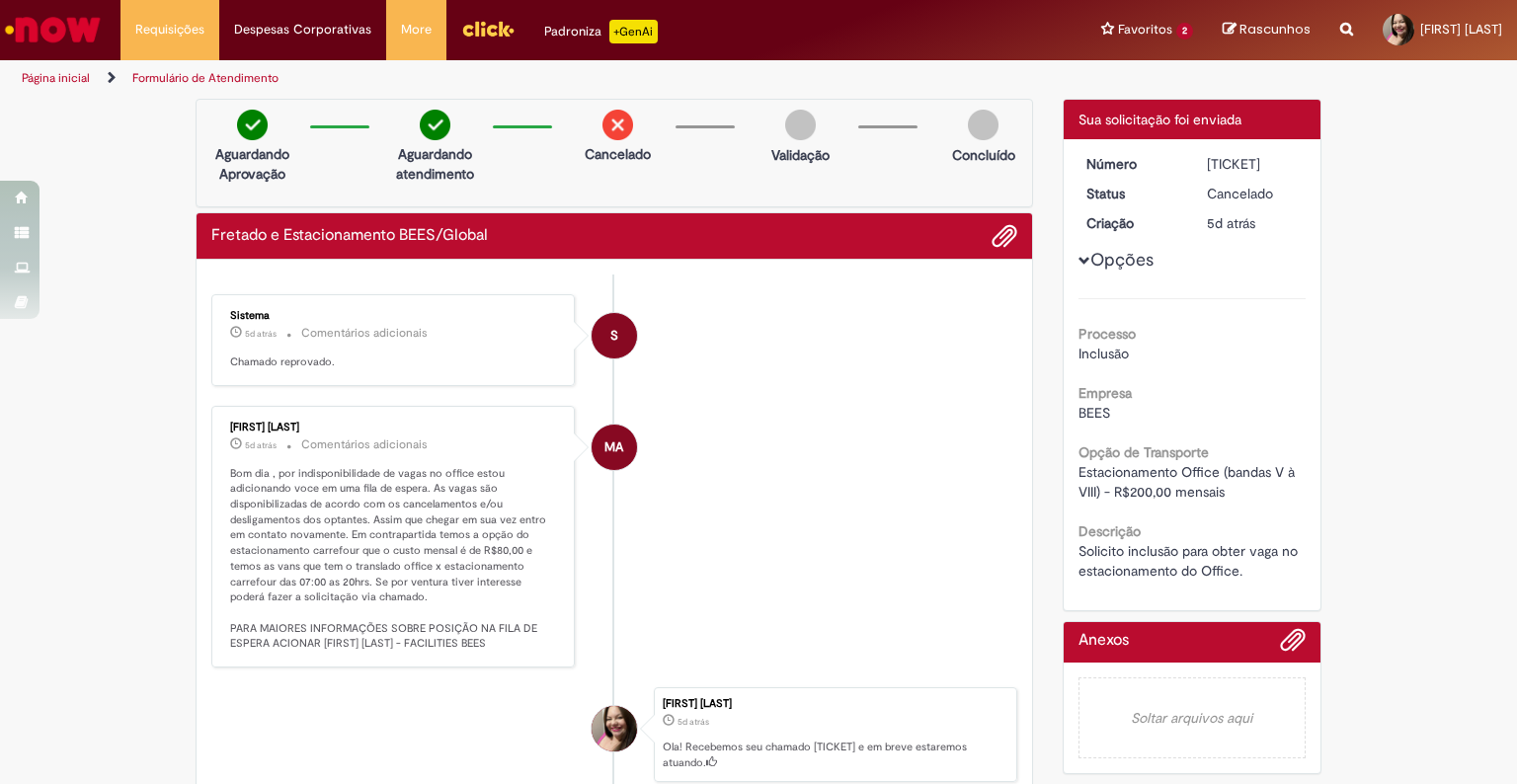 drag, startPoint x: 463, startPoint y: 517, endPoint x: 362, endPoint y: 526, distance: 101.400197 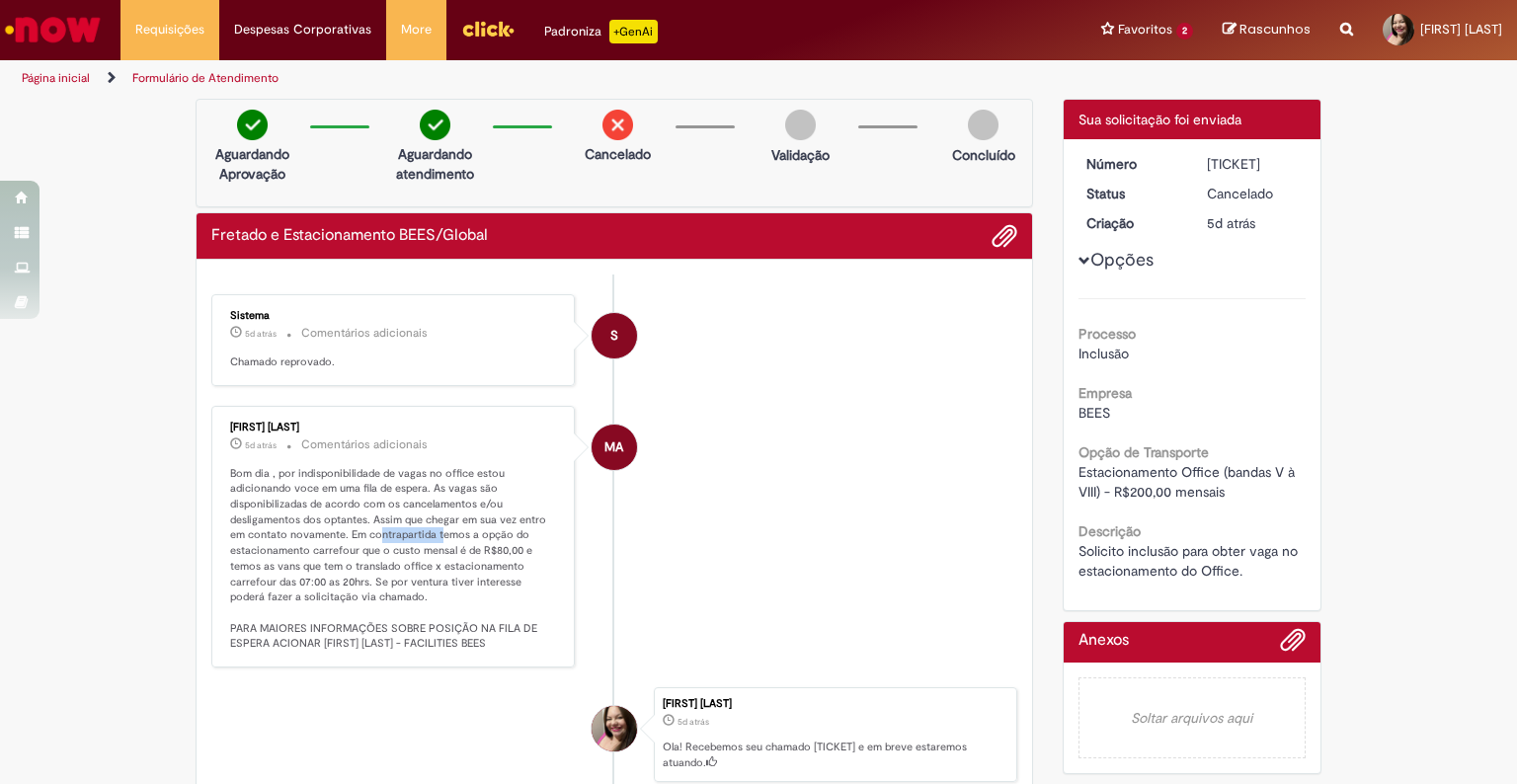 drag, startPoint x: 373, startPoint y: 537, endPoint x: 435, endPoint y: 537, distance: 62 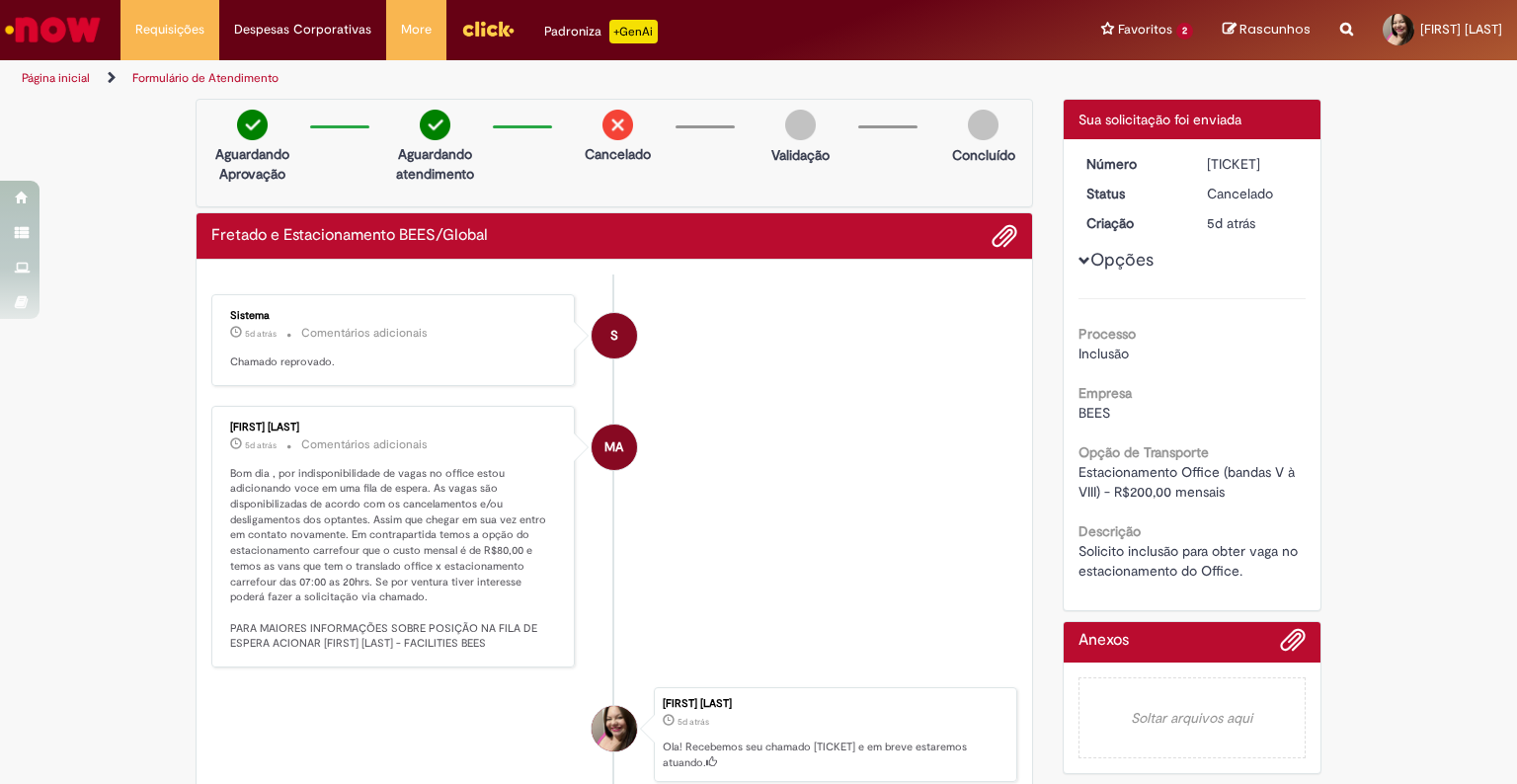 click on "Bom dia , por indisponibilidade de vagas no office estou adicionando voce em uma fila de espera. As vagas são disponibilizadas de acordo com os cancelamentos e/ou desligamentos dos optantes. Assim que chegar em sua vez entro em contato novamente. Em contrapartida temos a opção do estacionamento carrefour que o custo mensal é de R$80,00 e temos as vans que tem o translado office x estacionamento carrefour das 07:00 as 20hrs. Se por ventura tiver interesse poderá fazer a solicitação via chamado.
PARA MAIORES INFORMAÇÕES SOBRE POSIÇÃO NA FILA DE ESPERA ACIONAR [FIRST] [LAST] - FACILITIES BEES" at bounding box center [394, 559] 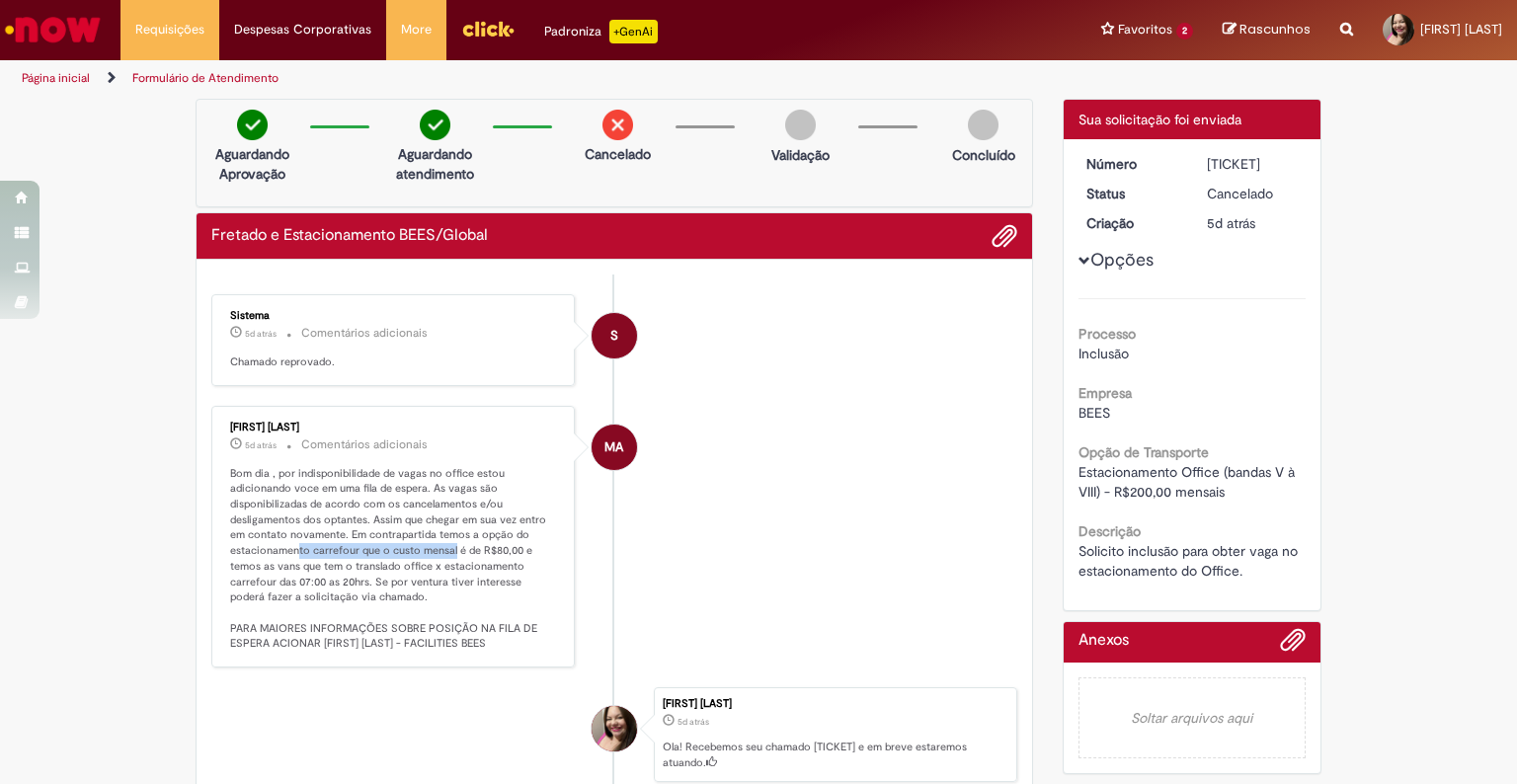 drag, startPoint x: 288, startPoint y: 543, endPoint x: 447, endPoint y: 544, distance: 159.00314 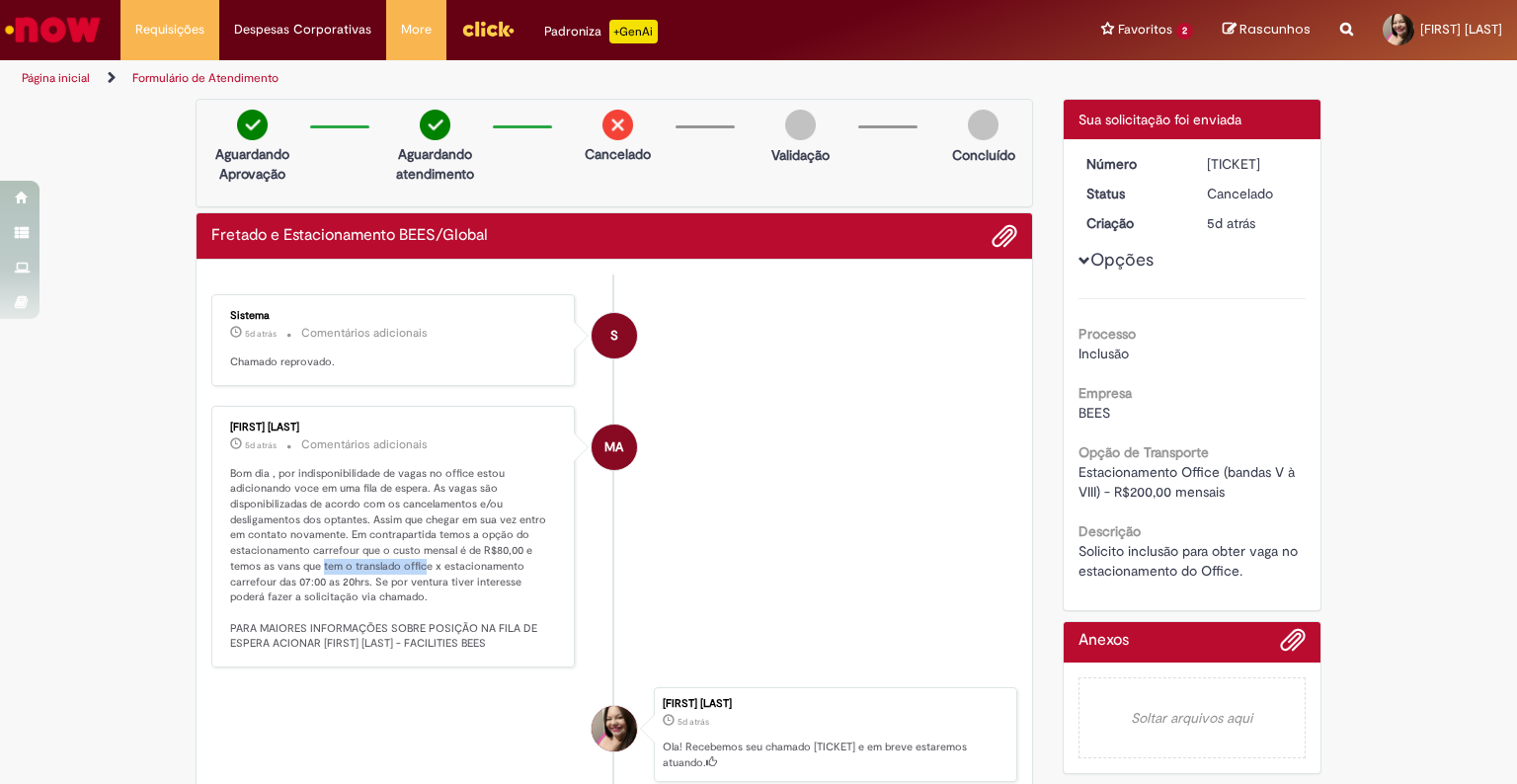 drag, startPoint x: 316, startPoint y: 567, endPoint x: 416, endPoint y: 561, distance: 100.17984 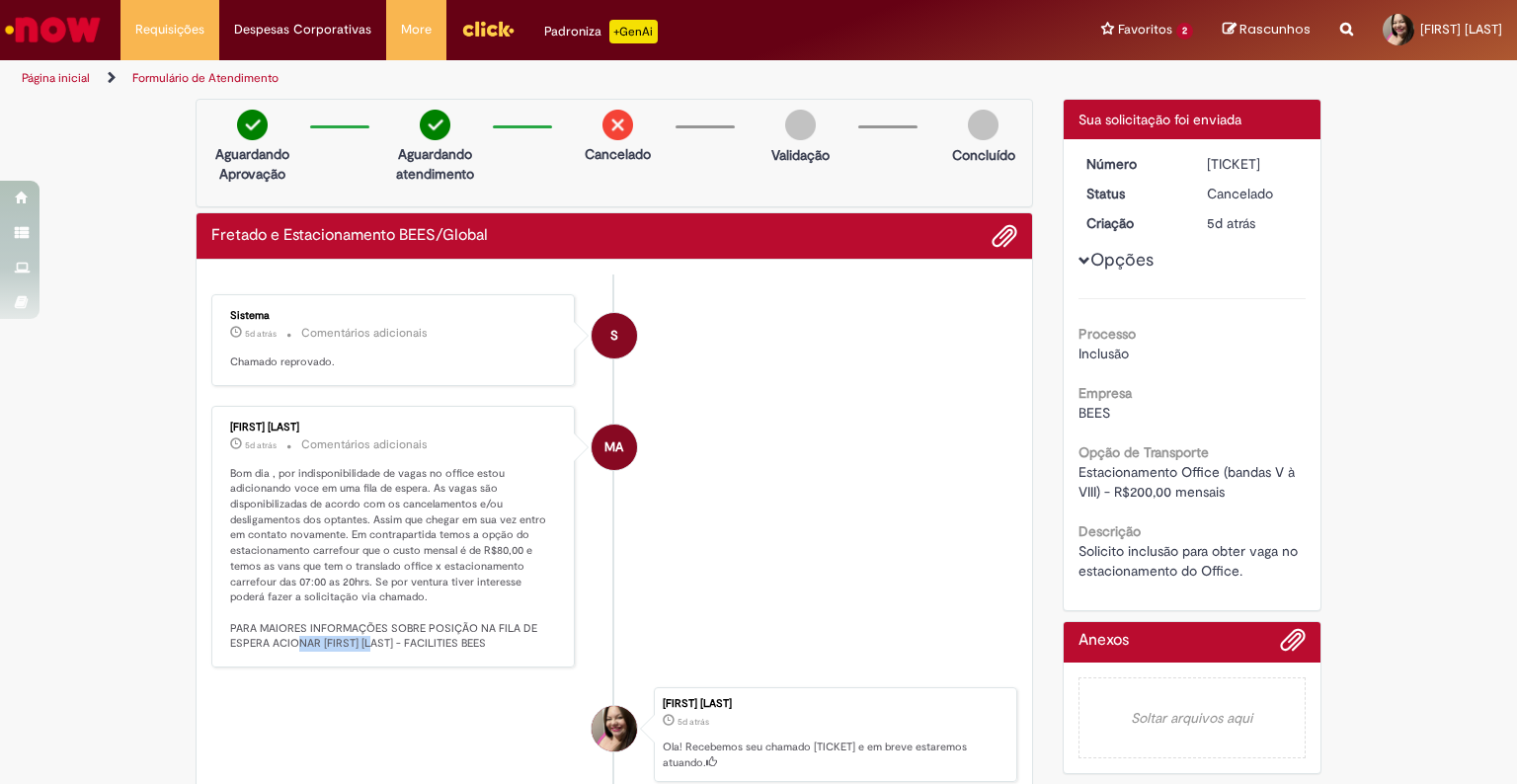 drag, startPoint x: 293, startPoint y: 634, endPoint x: 372, endPoint y: 634, distance: 79 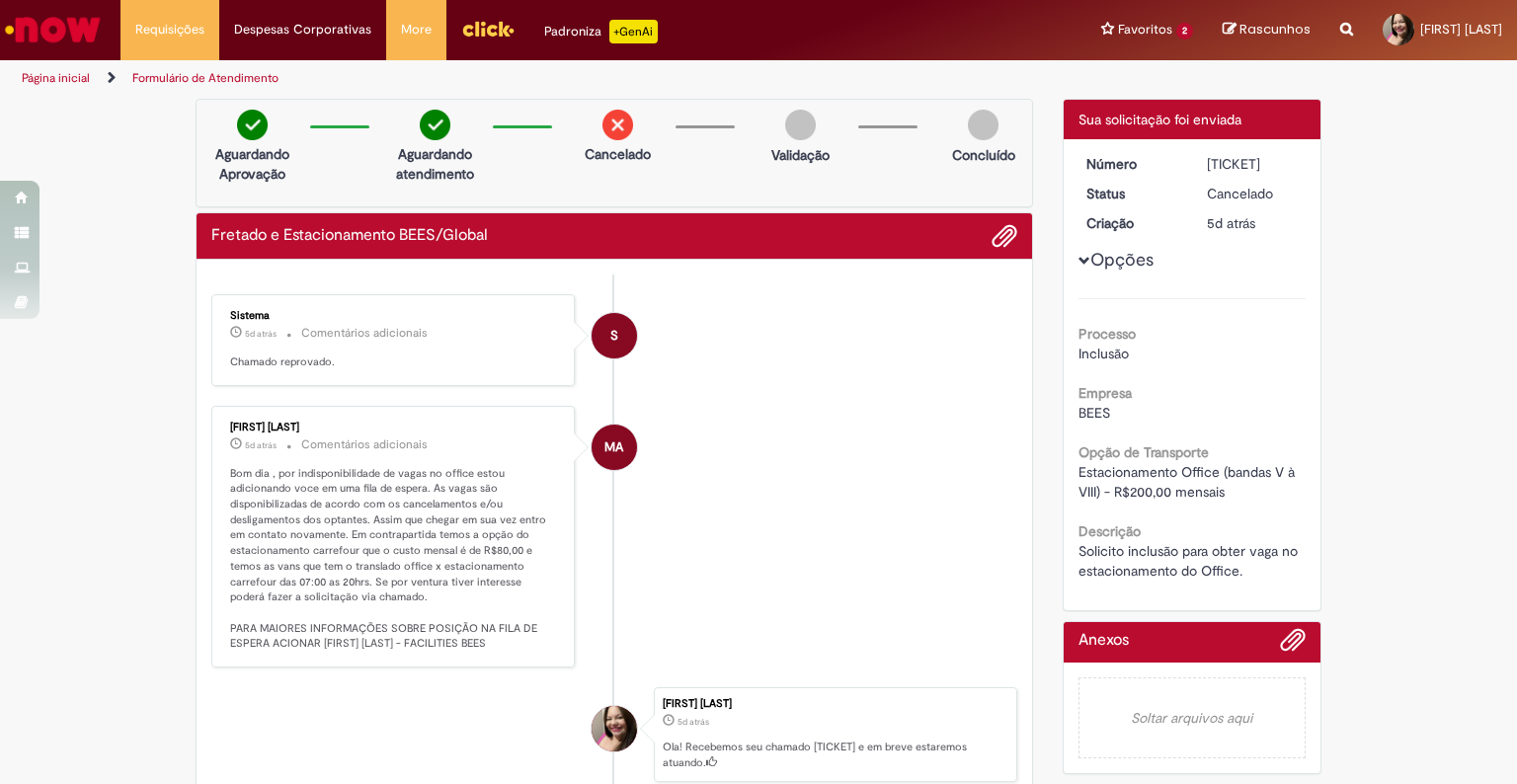 click on "Bom dia , por indisponibilidade de vagas no office estou adicionando voce em uma fila de espera. As vagas são disponibilizadas de acordo com os cancelamentos e/ou desligamentos dos optantes. Assim que chegar em sua vez entro em contato novamente. Em contrapartida temos a opção do estacionamento carrefour que o custo mensal é de R$80,00 e temos as vans que tem o translado office x estacionamento carrefour das 07:00 as 20hrs. Se por ventura tiver interesse poderá fazer a solicitação via chamado.
PARA MAIORES INFORMAÇÕES SOBRE POSIÇÃO NA FILA DE ESPERA ACIONAR [FIRST] [LAST] - FACILITIES BEES" at bounding box center [394, 559] 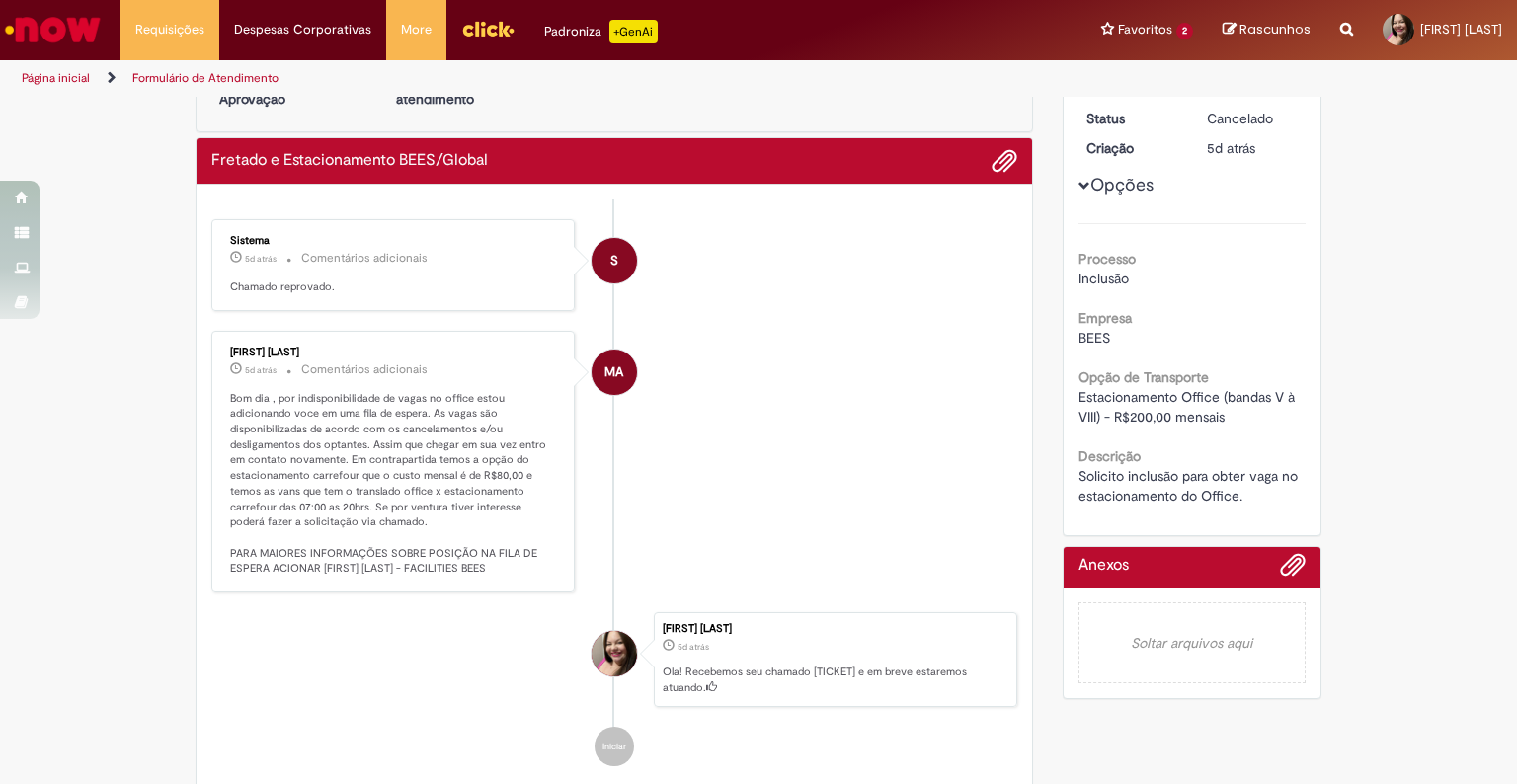 scroll, scrollTop: 34, scrollLeft: 0, axis: vertical 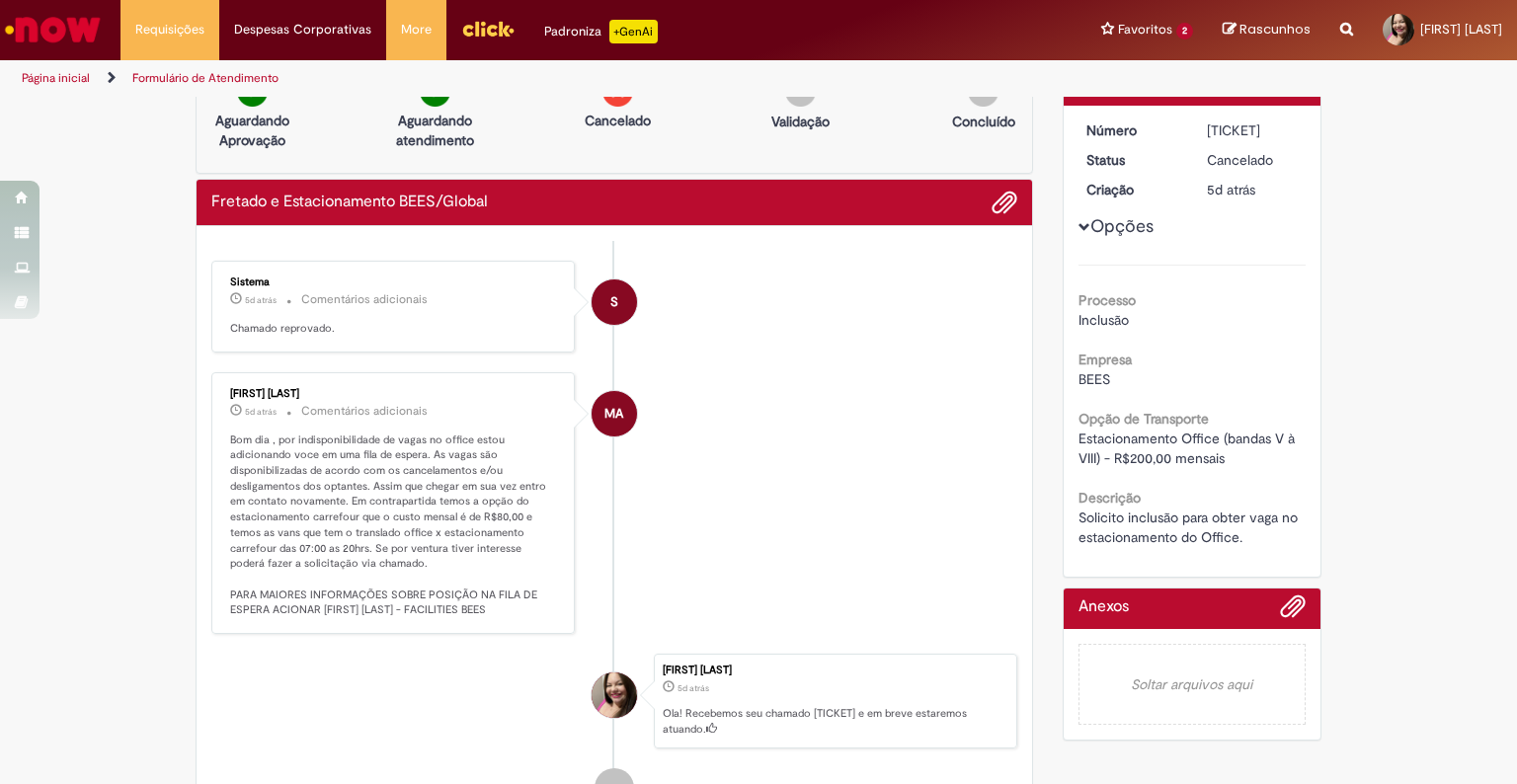 click on "Bom dia , por indisponibilidade de vagas no office estou adicionando voce em uma fila de espera. As vagas são disponibilizadas de acordo com os cancelamentos e/ou desligamentos dos optantes. Assim que chegar em sua vez entro em contato novamente. Em contrapartida temos a opção do estacionamento carrefour que o custo mensal é de R$80,00 e temos as vans que tem o translado office x estacionamento carrefour das 07:00 as 20hrs. Se por ventura tiver interesse poderá fazer a solicitação via chamado.
PARA MAIORES INFORMAÇÕES SOBRE POSIÇÃO NA FILA DE ESPERA ACIONAR [FIRST] [LAST] - FACILITIES BEES" at bounding box center (394, 525) 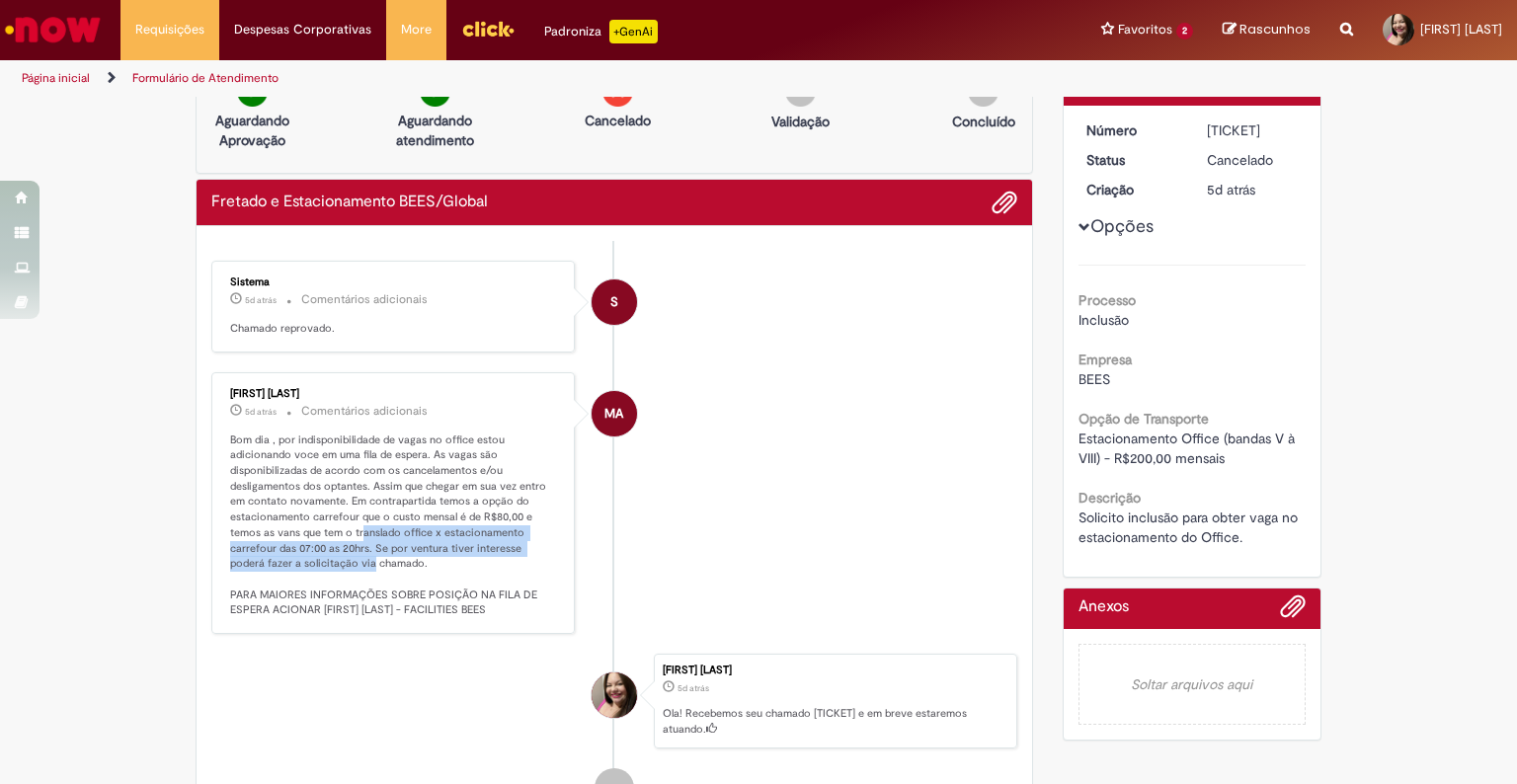drag, startPoint x: 356, startPoint y: 527, endPoint x: 326, endPoint y: 567, distance: 50 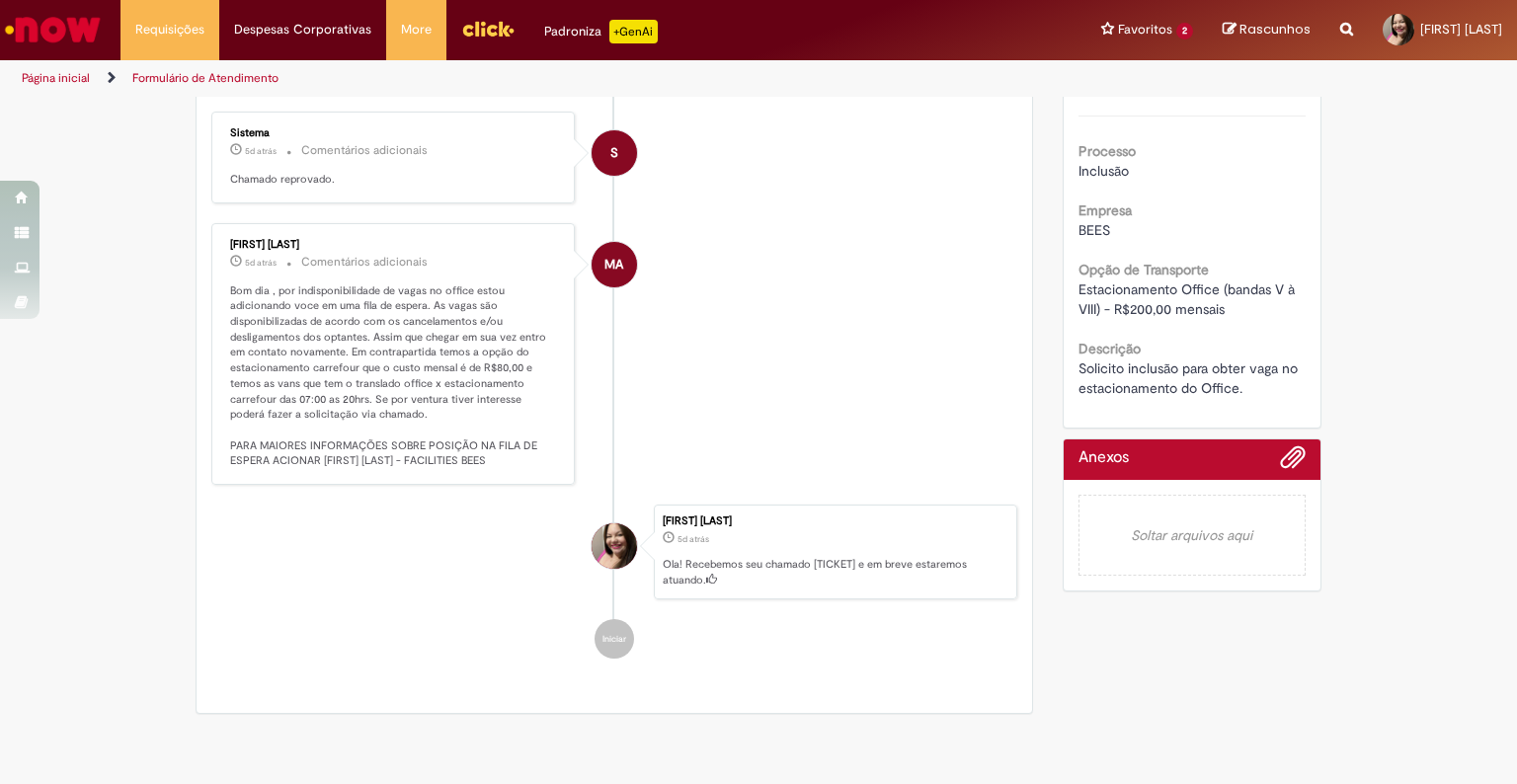 scroll, scrollTop: 223, scrollLeft: 0, axis: vertical 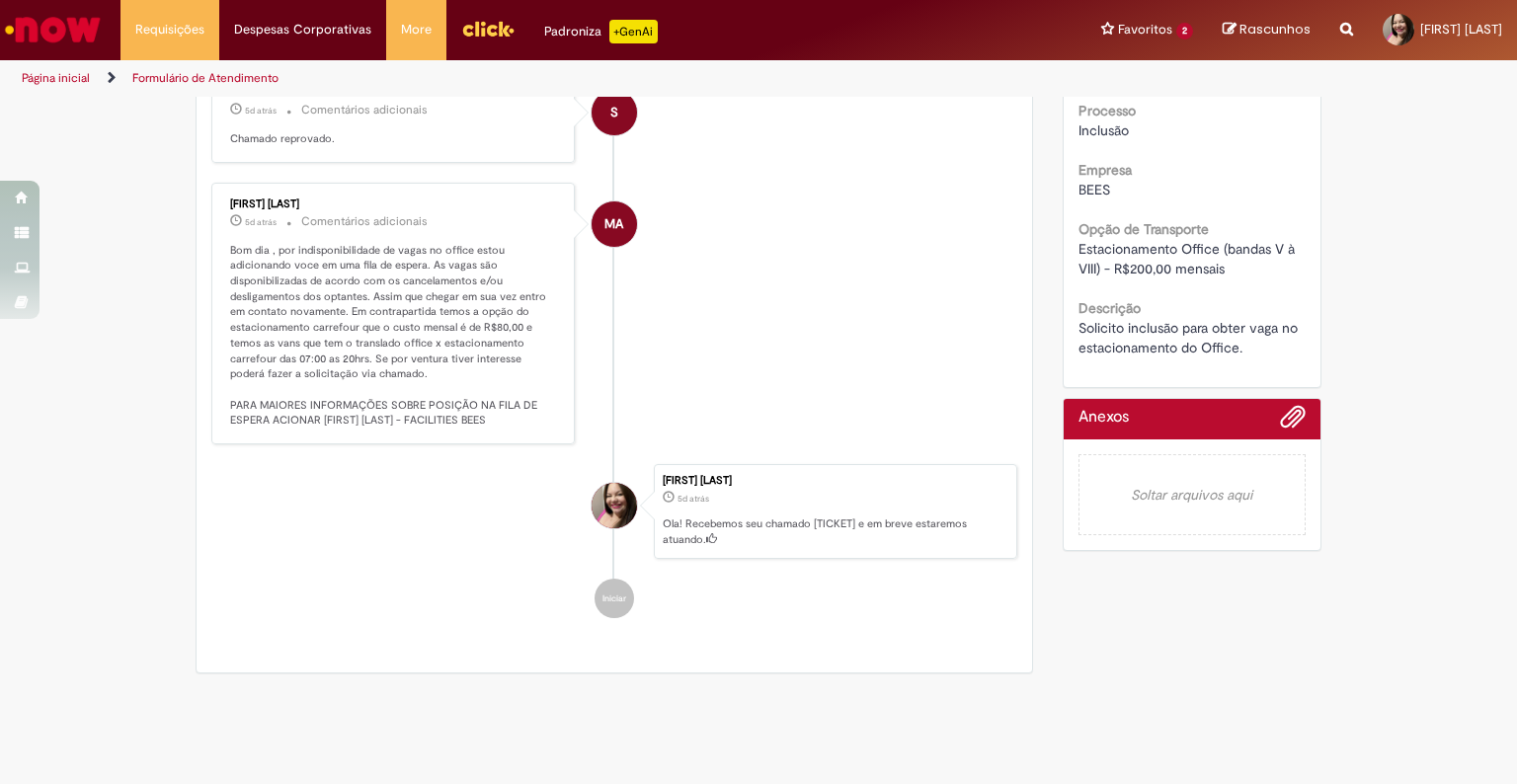 click on "[FIRST] [LAST]" at bounding box center (394, 204) 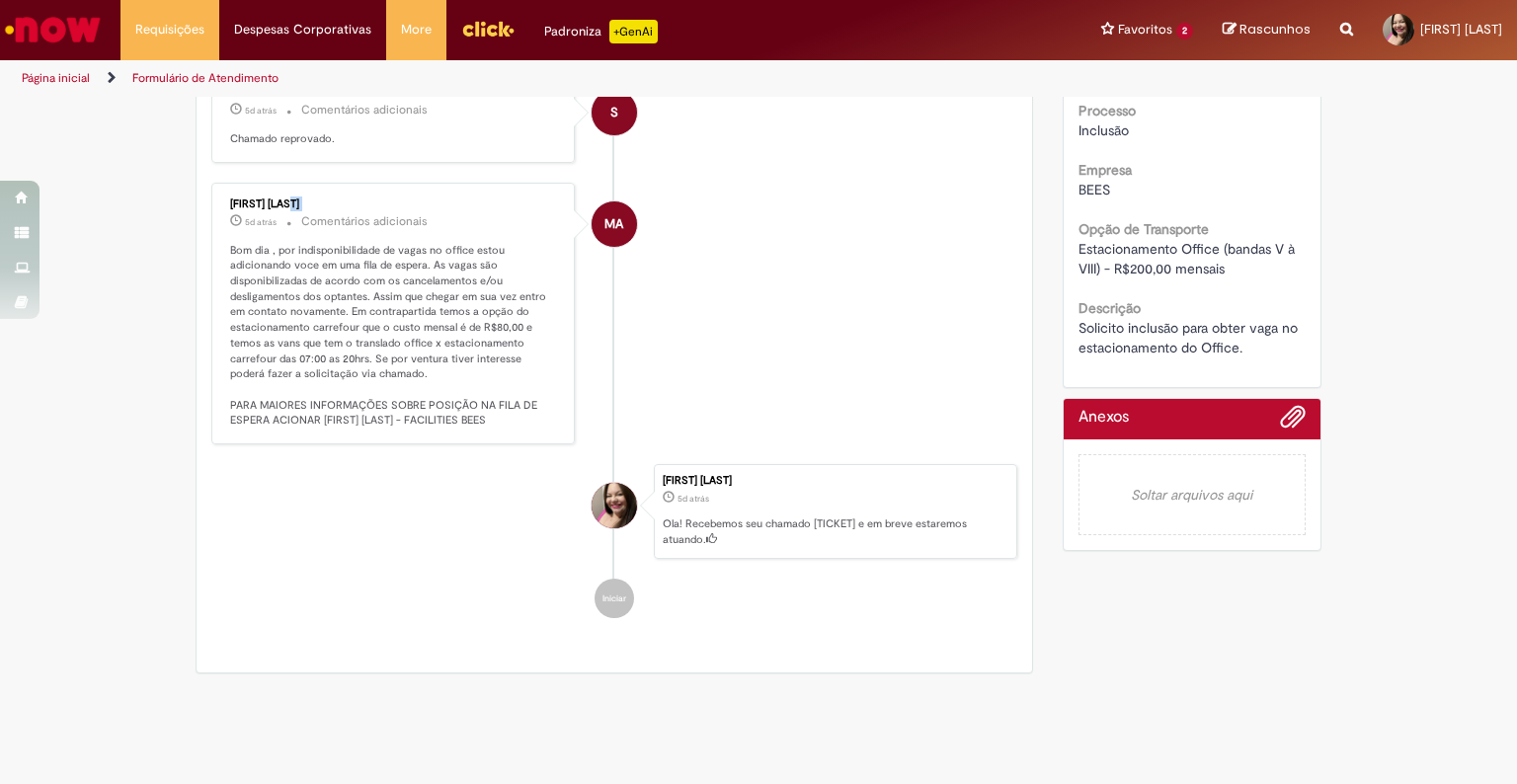 click on "[FIRST] [LAST]" at bounding box center [394, 204] 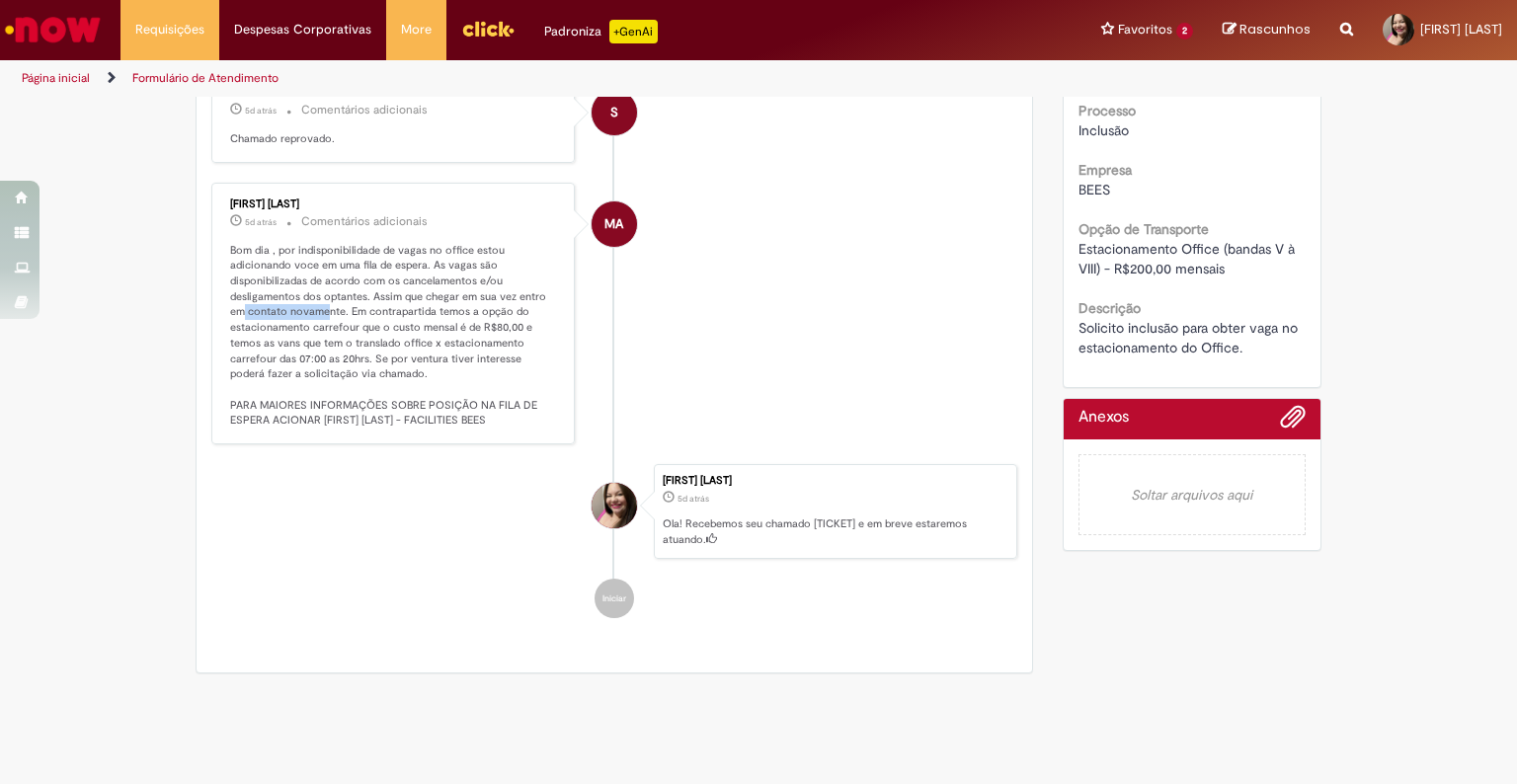 drag, startPoint x: 237, startPoint y: 314, endPoint x: 319, endPoint y: 306, distance: 82.38932 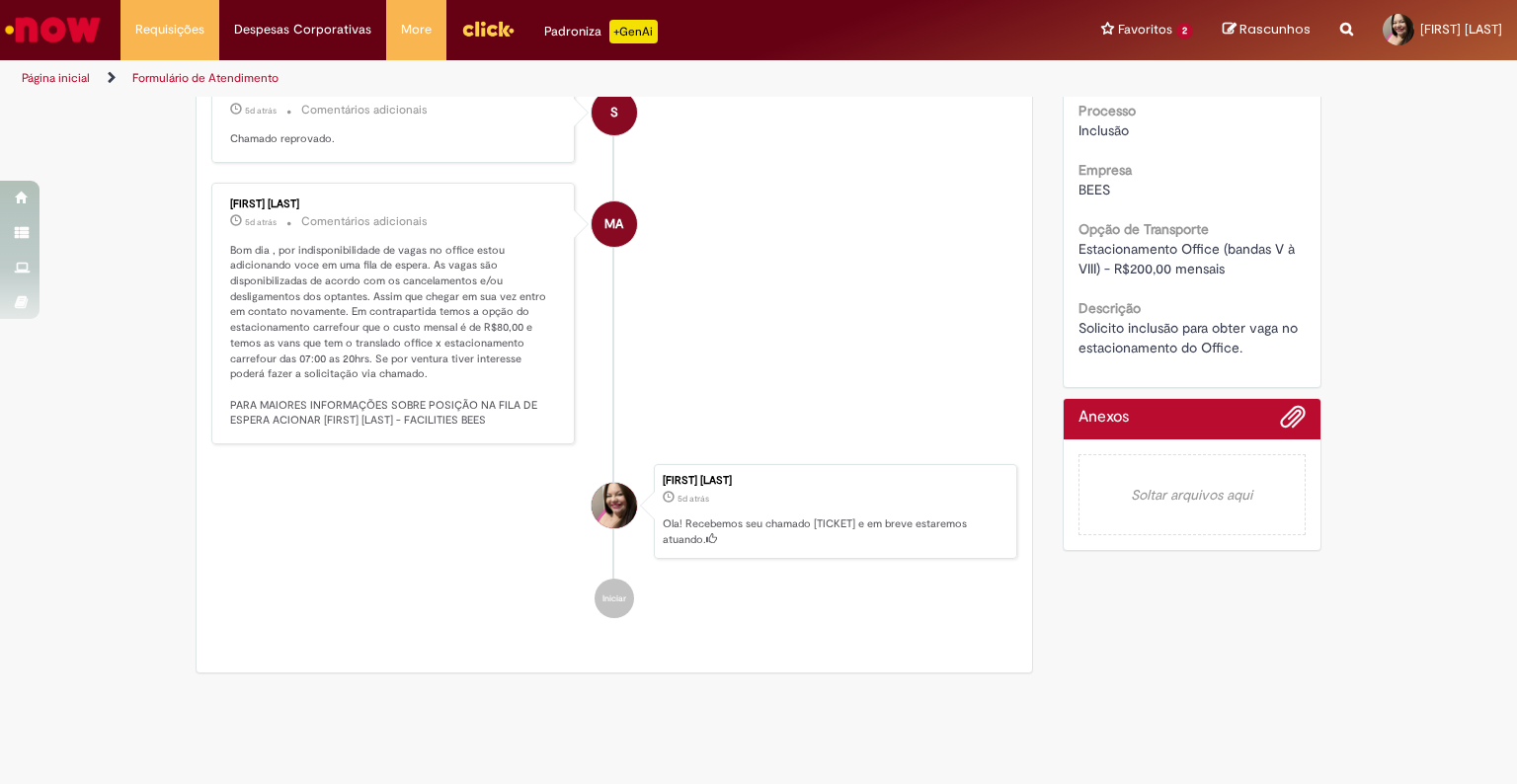 click on "Bom dia , por indisponibilidade de vagas no office estou adicionando voce em uma fila de espera. As vagas são disponibilizadas de acordo com os cancelamentos e/ou desligamentos dos optantes. Assim que chegar em sua vez entro em contato novamente. Em contrapartida temos a opção do estacionamento carrefour que o custo mensal é de R$80,00 e temos as vans que tem o translado office x estacionamento carrefour das 07:00 as 20hrs. Se por ventura tiver interesse poderá fazer a solicitação via chamado.
PARA MAIORES INFORMAÇÕES SOBRE POSIÇÃO NA FILA DE ESPERA ACIONAR [FIRST] [LAST] - FACILITIES BEES" at bounding box center (394, 336) 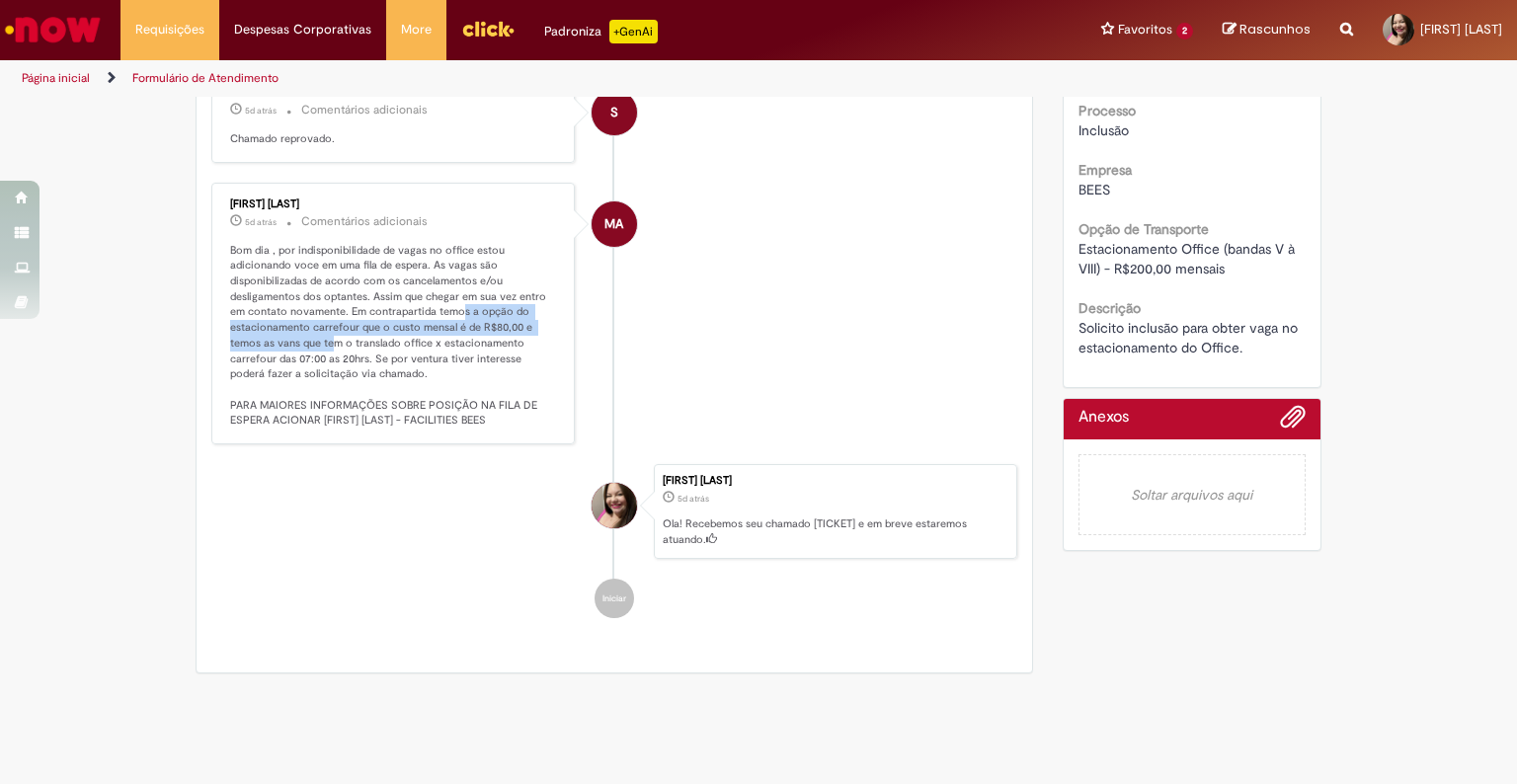 drag, startPoint x: 454, startPoint y: 306, endPoint x: 328, endPoint y: 336, distance: 129.5222 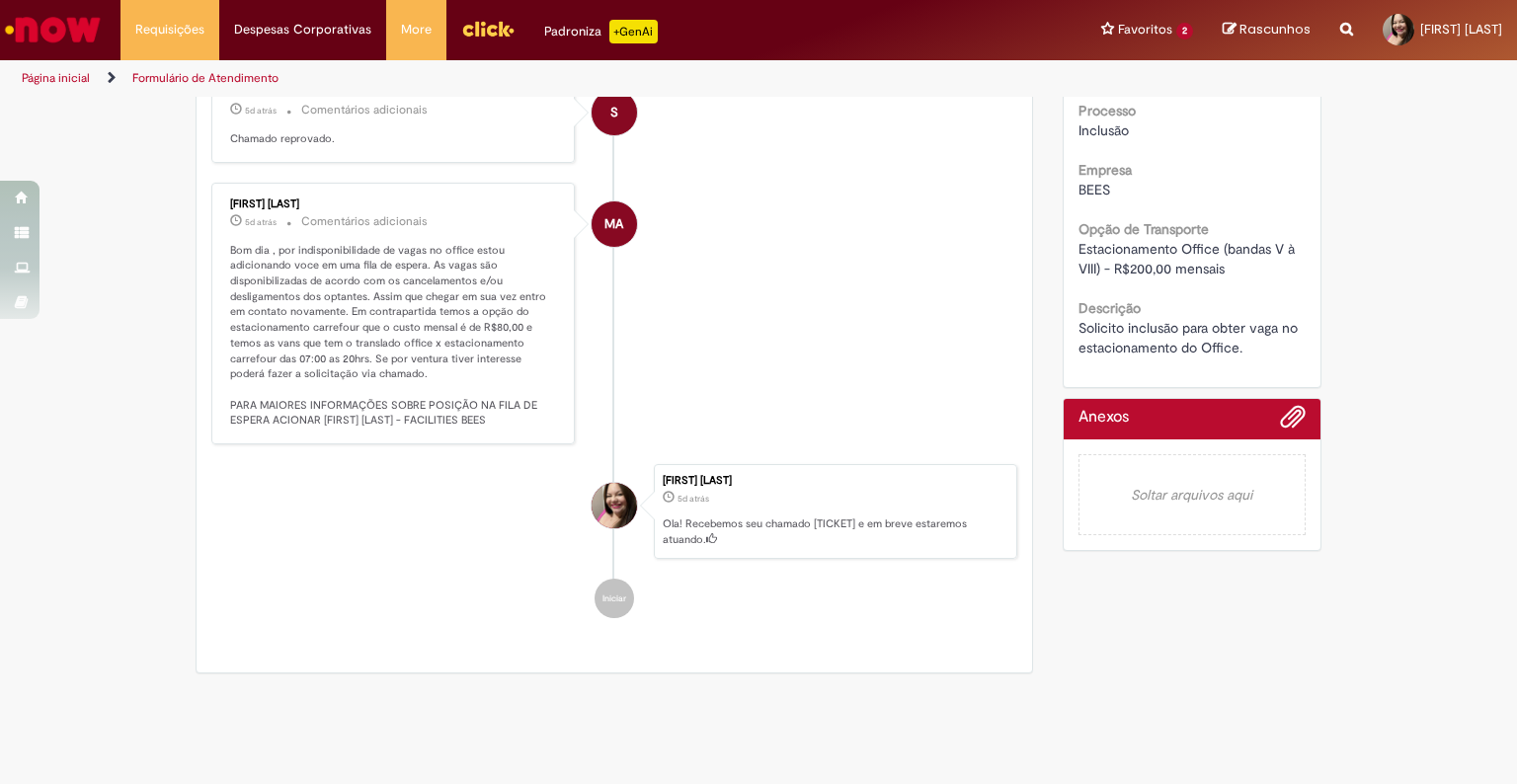 click on "Bom dia , por indisponibilidade de vagas no office estou adicionando voce em uma fila de espera. As vagas são disponibilizadas de acordo com os cancelamentos e/ou desligamentos dos optantes. Assim que chegar em sua vez entro em contato novamente. Em contrapartida temos a opção do estacionamento carrefour que o custo mensal é de R$80,00 e temos as vans que tem o translado office x estacionamento carrefour das 07:00 as 20hrs. Se por ventura tiver interesse poderá fazer a solicitação via chamado.
PARA MAIORES INFORMAÇÕES SOBRE POSIÇÃO NA FILA DE ESPERA ACIONAR [FIRST] [LAST] - FACILITIES BEES" at bounding box center (394, 336) 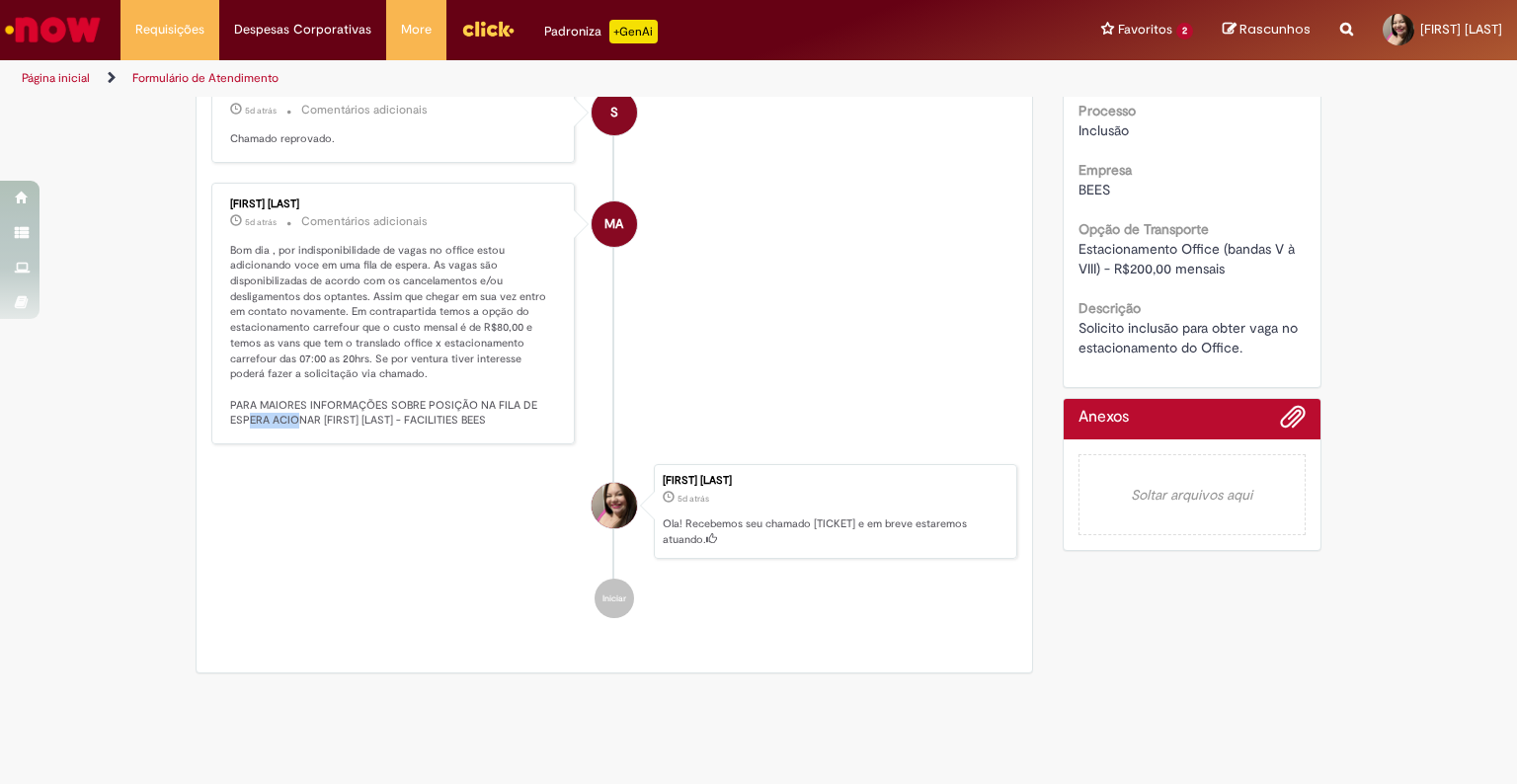 drag, startPoint x: 239, startPoint y: 419, endPoint x: 292, endPoint y: 419, distance: 53 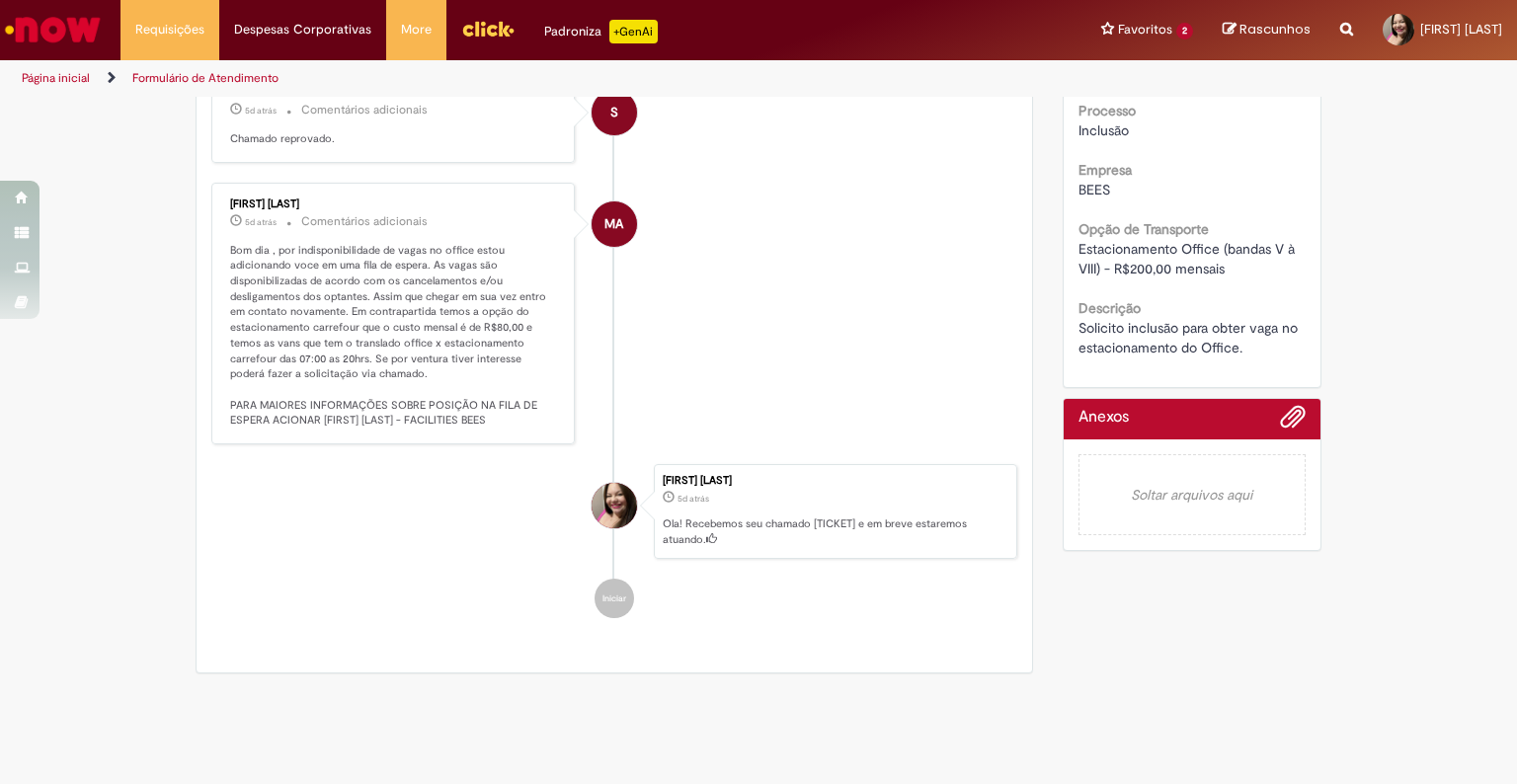 click on "Bom dia , por indisponibilidade de vagas no office estou adicionando voce em uma fila de espera. As vagas são disponibilizadas de acordo com os cancelamentos e/ou desligamentos dos optantes. Assim que chegar em sua vez entro em contato novamente. Em contrapartida temos a opção do estacionamento carrefour que o custo mensal é de R$80,00 e temos as vans que tem o translado office x estacionamento carrefour das 07:00 as 20hrs. Se por ventura tiver interesse poderá fazer a solicitação via chamado.
PARA MAIORES INFORMAÇÕES SOBRE POSIÇÃO NA FILA DE ESPERA ACIONAR [FIRST] [LAST] - FACILITIES BEES" at bounding box center (394, 336) 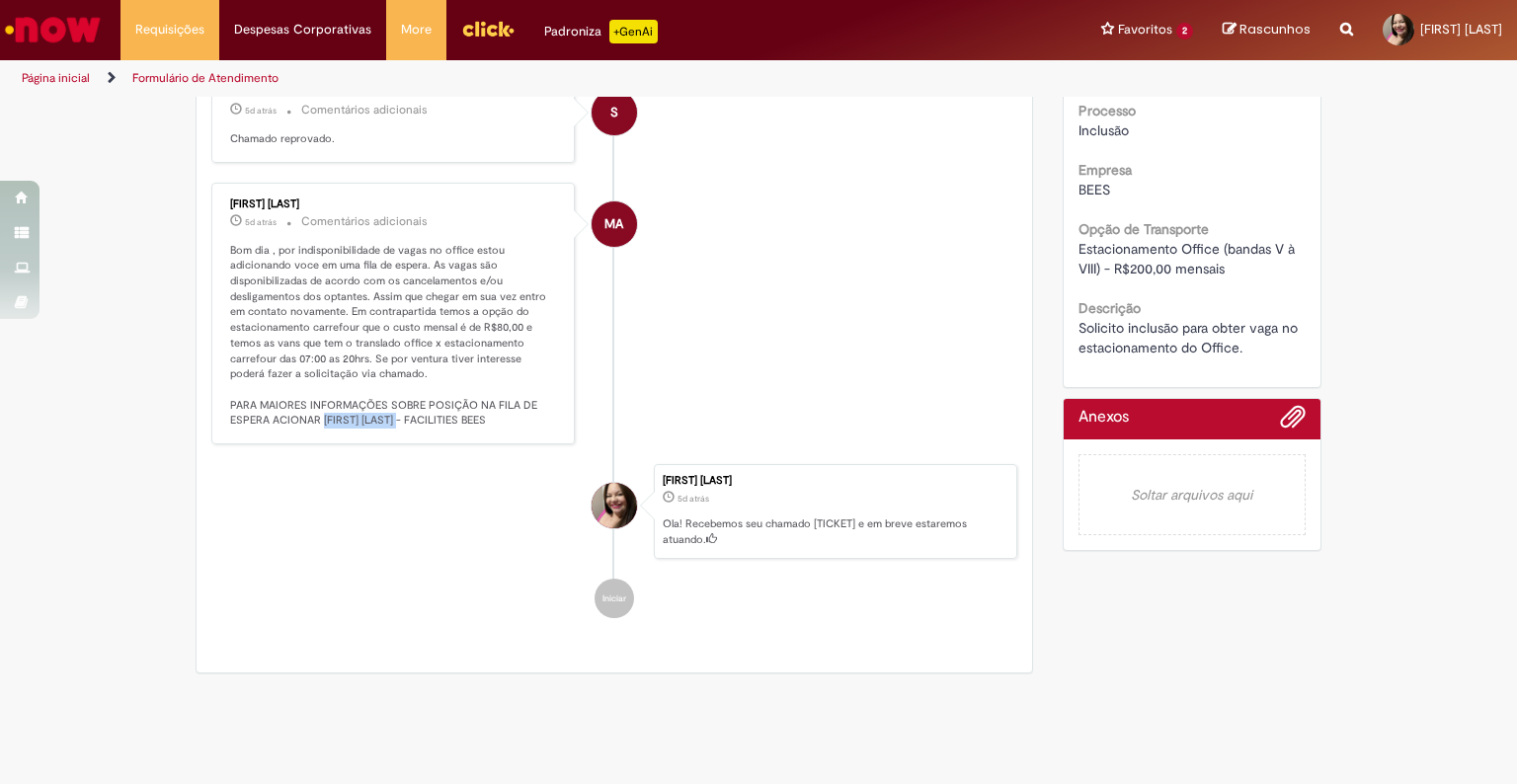 drag, startPoint x: 317, startPoint y: 416, endPoint x: 407, endPoint y: 410, distance: 90.199778 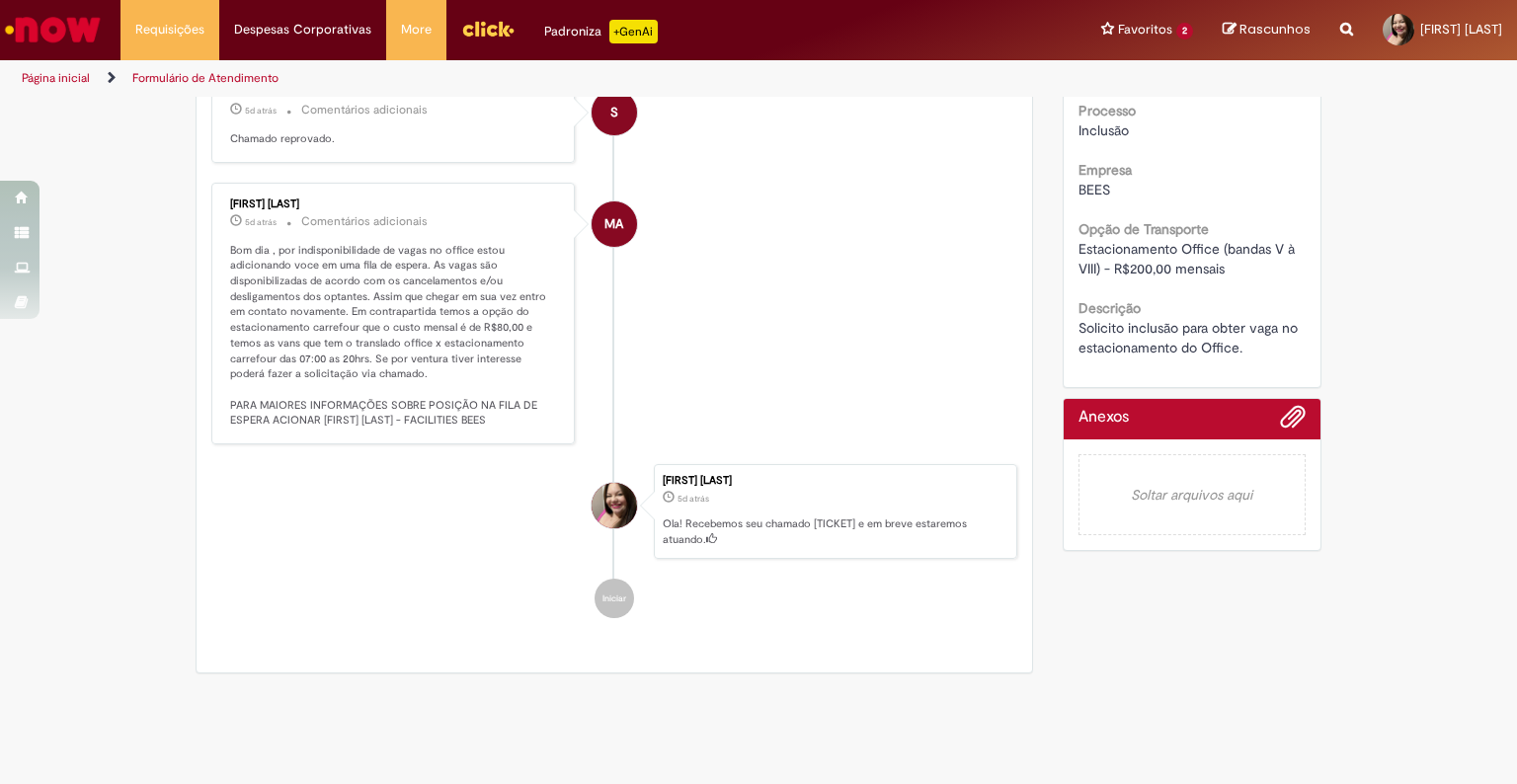 click on "Verificar Código de Barras
Aguardando Aprovação
Aguardando atendimento
Cancelado
Validação
Concluído
Fretado e Estacionamento BEES/Global
Enviar
S
Sistema
5d atrás 5 dias atrás     Comentários adicionais
Chamado reprovado.
MA" at bounding box center (758, 279) 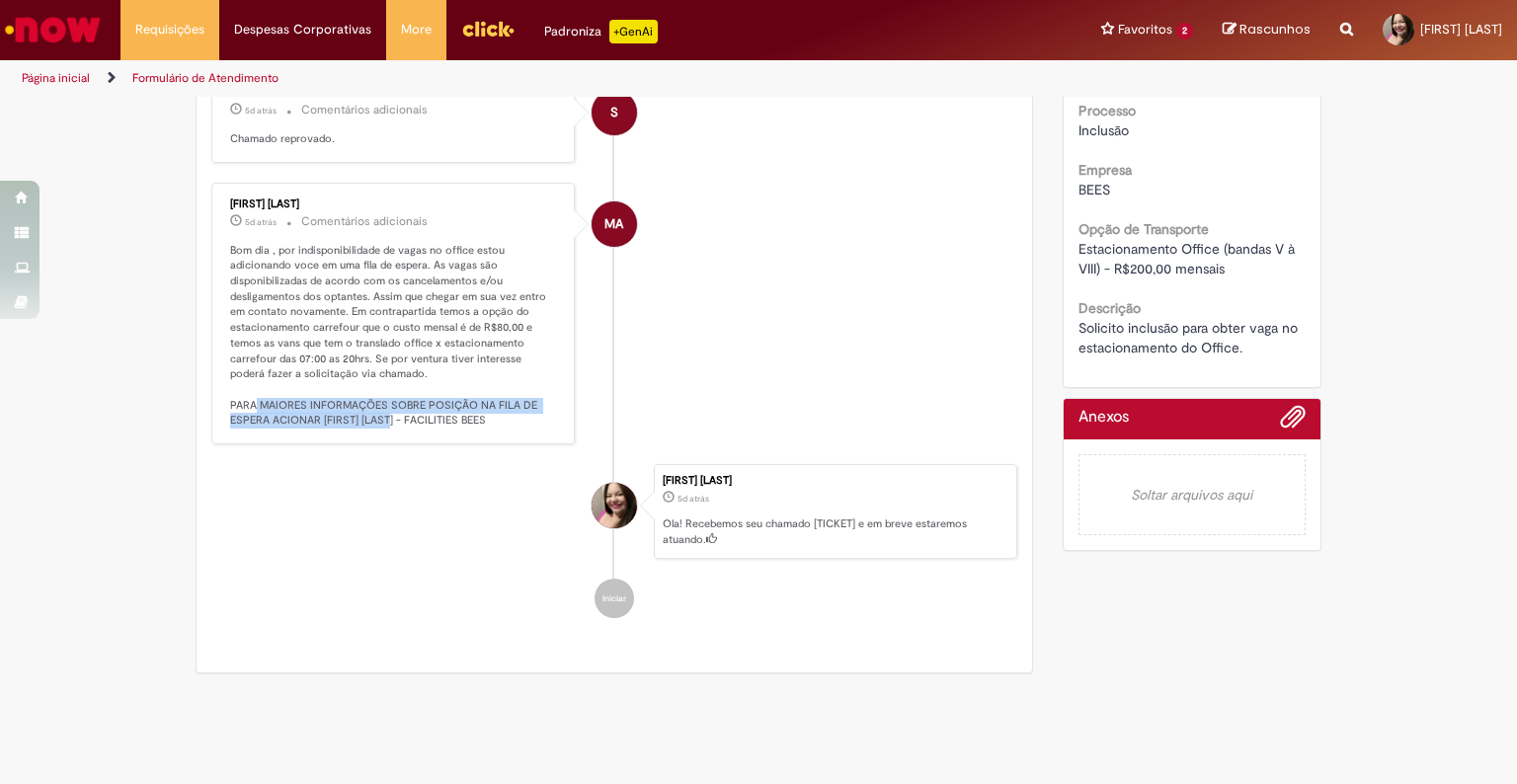 drag, startPoint x: 250, startPoint y: 407, endPoint x: 399, endPoint y: 419, distance: 149.48244 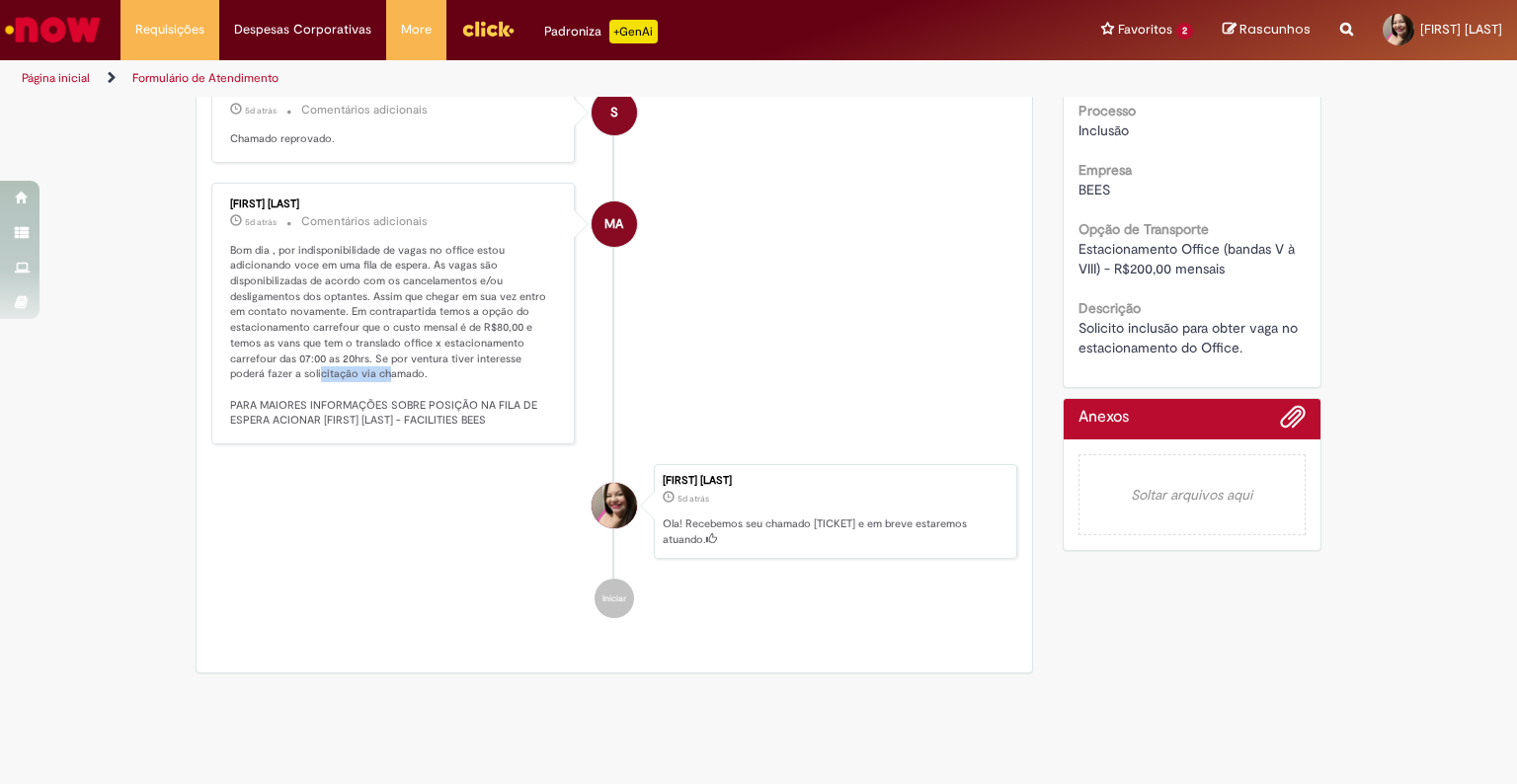 drag, startPoint x: 277, startPoint y: 368, endPoint x: 340, endPoint y: 365, distance: 63.071388 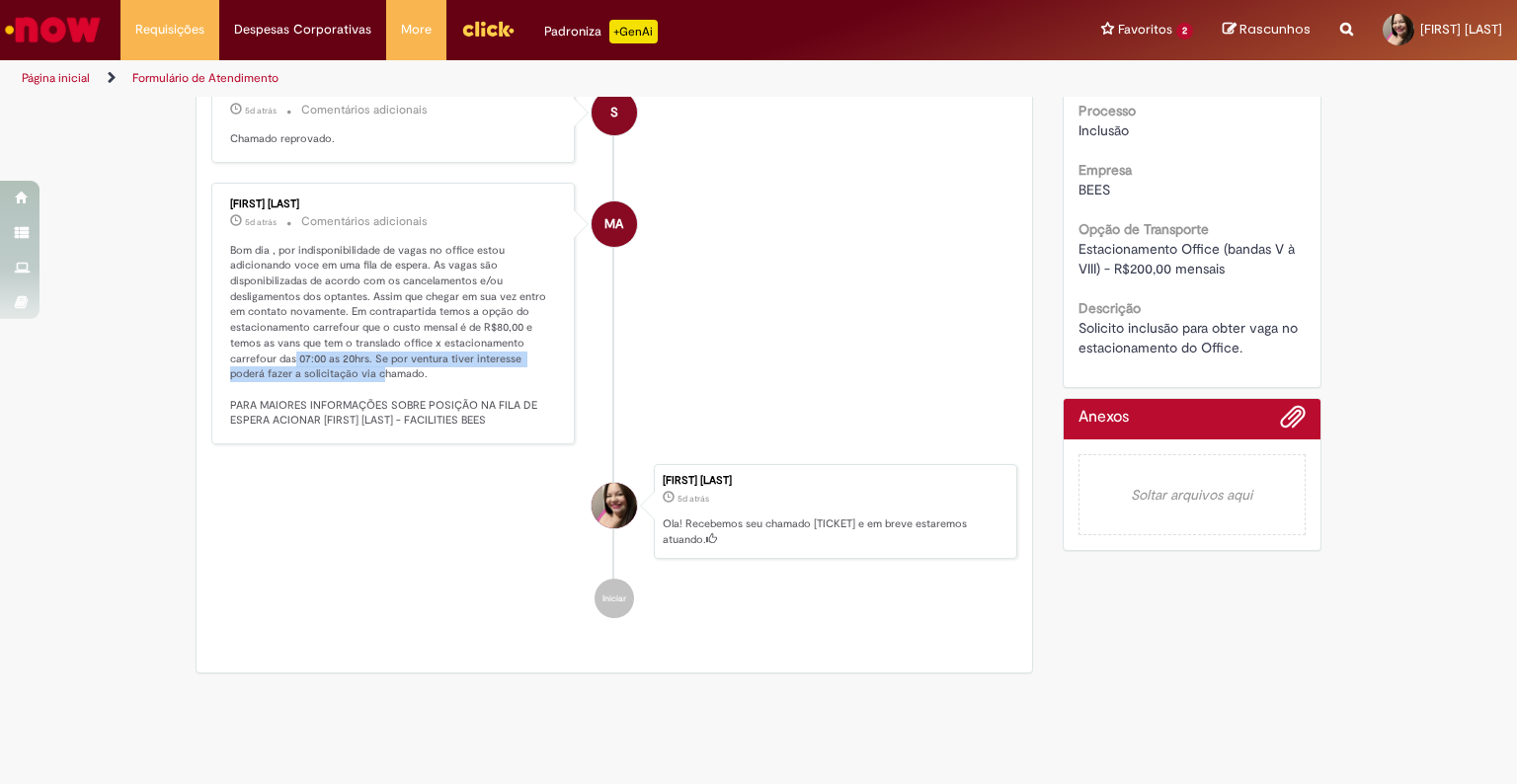 drag, startPoint x: 286, startPoint y: 359, endPoint x: 337, endPoint y: 363, distance: 51.156622 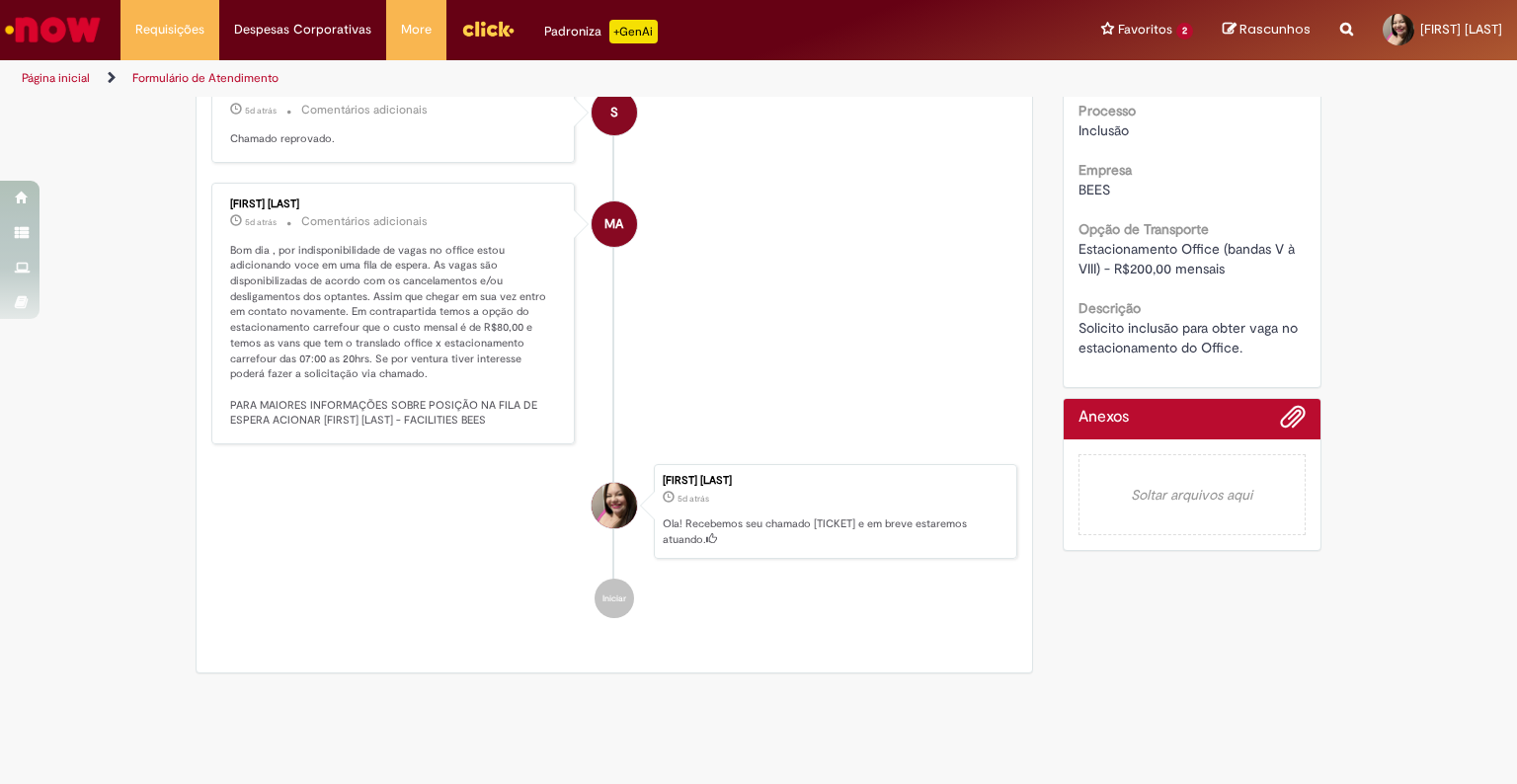 click on "Bom dia , por indisponibilidade de vagas no office estou adicionando voce em uma fila de espera. As vagas são disponibilizadas de acordo com os cancelamentos e/ou desligamentos dos optantes. Assim que chegar em sua vez entro em contato novamente. Em contrapartida temos a opção do estacionamento carrefour que o custo mensal é de R$80,00 e temos as vans que tem o translado office x estacionamento carrefour das 07:00 as 20hrs. Se por ventura tiver interesse poderá fazer a solicitação via chamado.
PARA MAIORES INFORMAÇÕES SOBRE POSIÇÃO NA FILA DE ESPERA ACIONAR [FIRST] [LAST] - FACILITIES BEES" at bounding box center (394, 336) 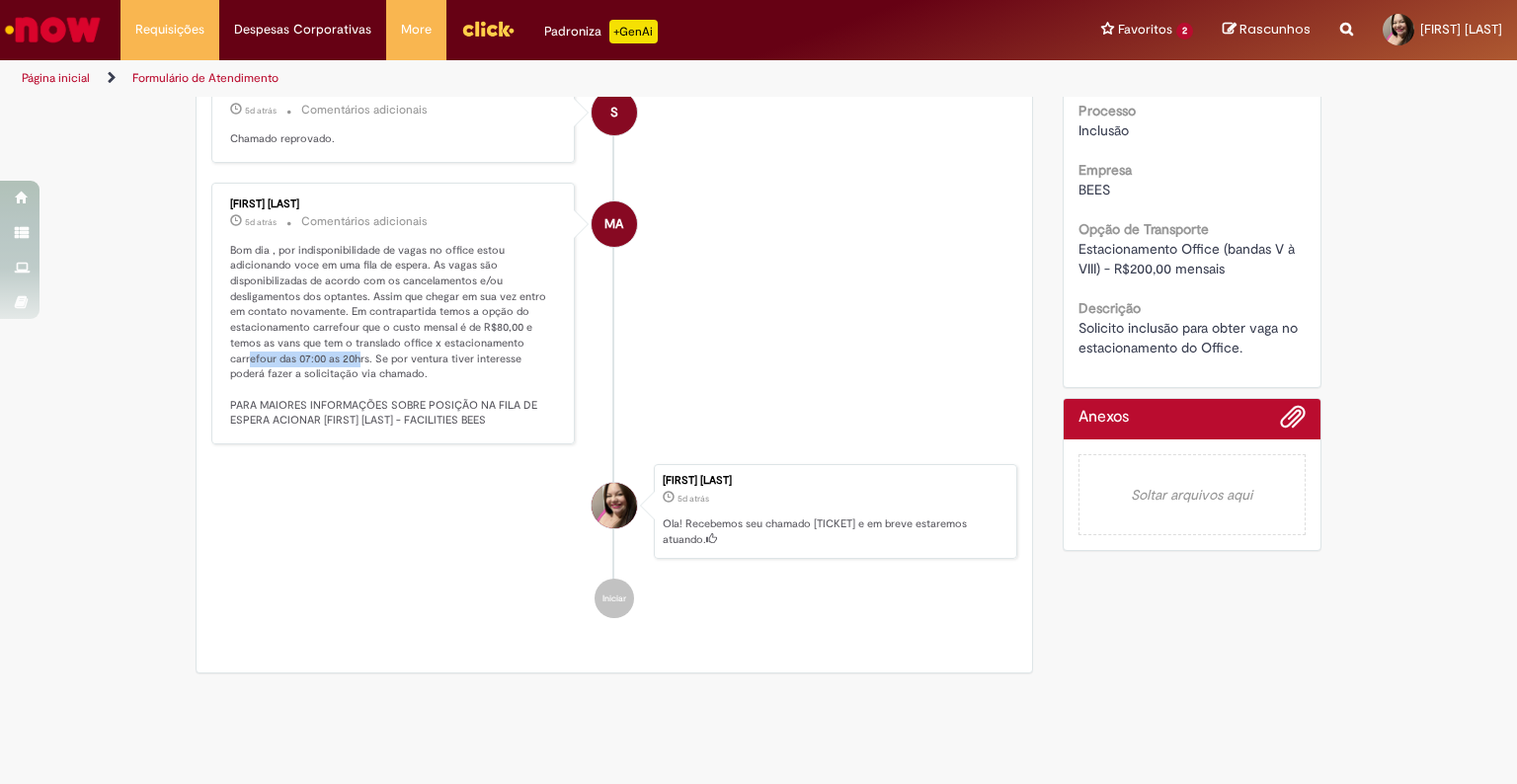 drag, startPoint x: 241, startPoint y: 359, endPoint x: 355, endPoint y: 351, distance: 114.28036 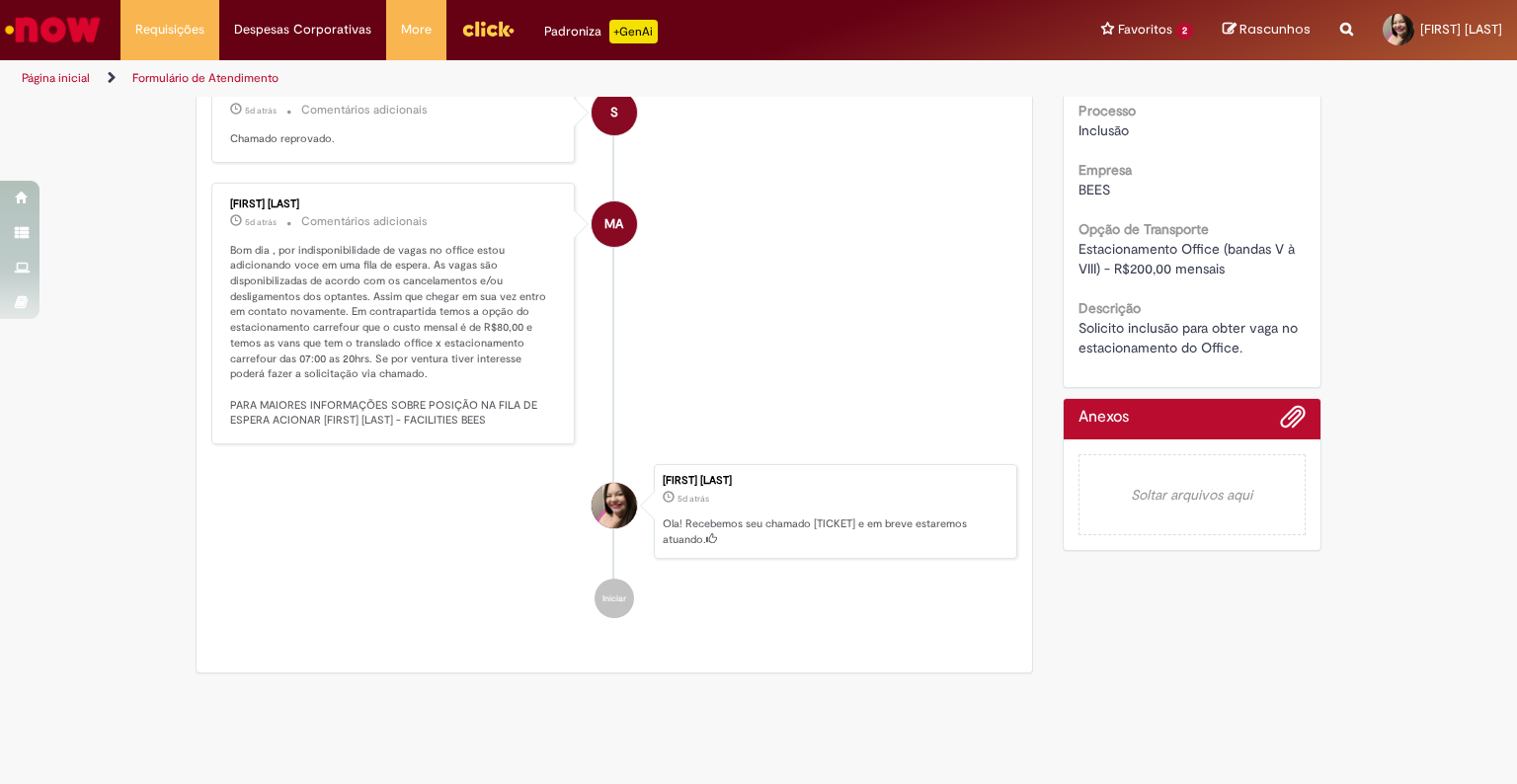 click on "Bom dia , por indisponibilidade de vagas no office estou adicionando voce em uma fila de espera. As vagas são disponibilizadas de acordo com os cancelamentos e/ou desligamentos dos optantes. Assim que chegar em sua vez entro em contato novamente. Em contrapartida temos a opção do estacionamento carrefour que o custo mensal é de R$80,00 e temos as vans que tem o translado office x estacionamento carrefour das 07:00 as 20hrs. Se por ventura tiver interesse poderá fazer a solicitação via chamado.
PARA MAIORES INFORMAÇÕES SOBRE POSIÇÃO NA FILA DE ESPERA ACIONAR [FIRST] [LAST] - FACILITIES BEES" at bounding box center [394, 336] 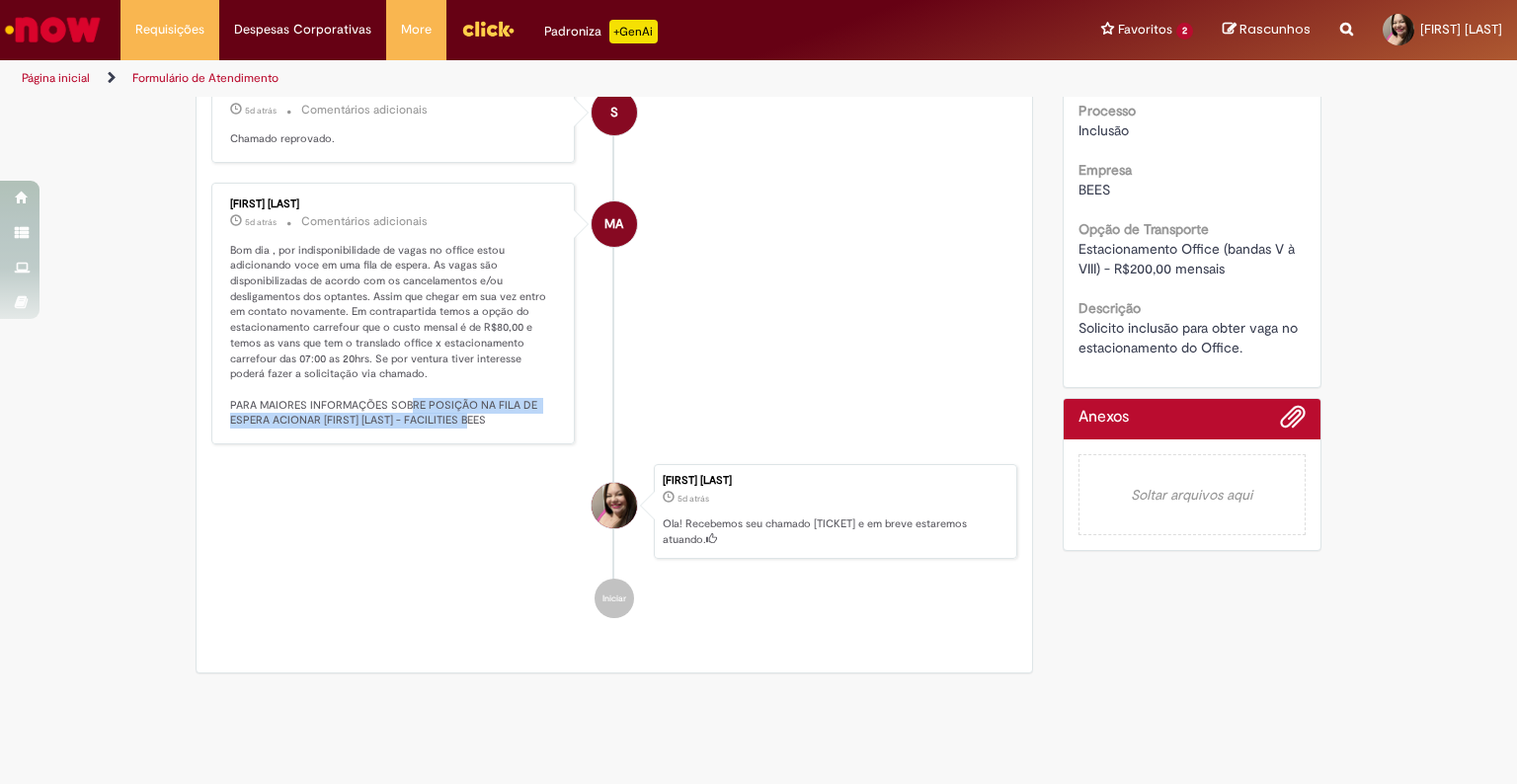 drag, startPoint x: 407, startPoint y: 403, endPoint x: 477, endPoint y: 420, distance: 72.03471 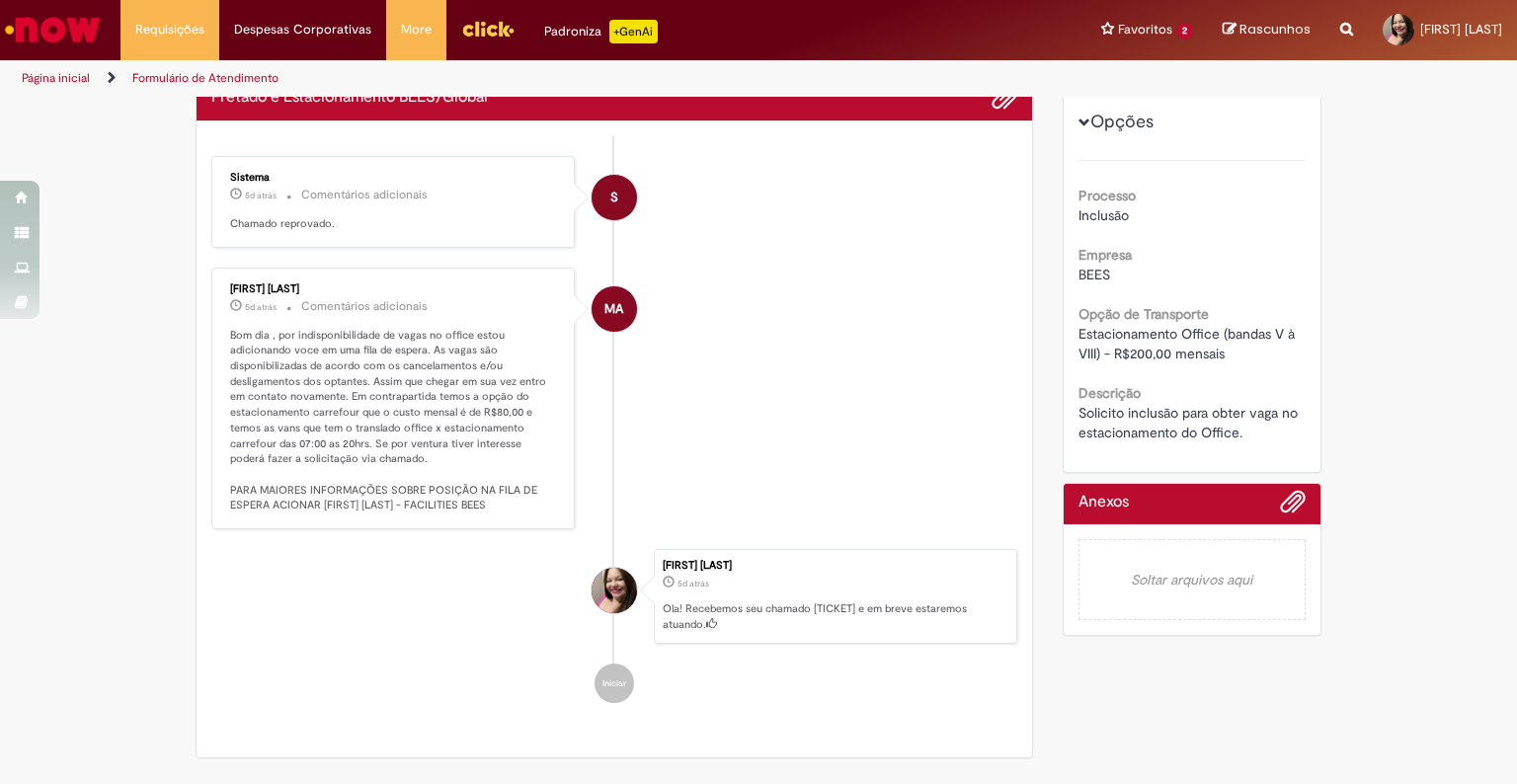 scroll, scrollTop: 0, scrollLeft: 0, axis: both 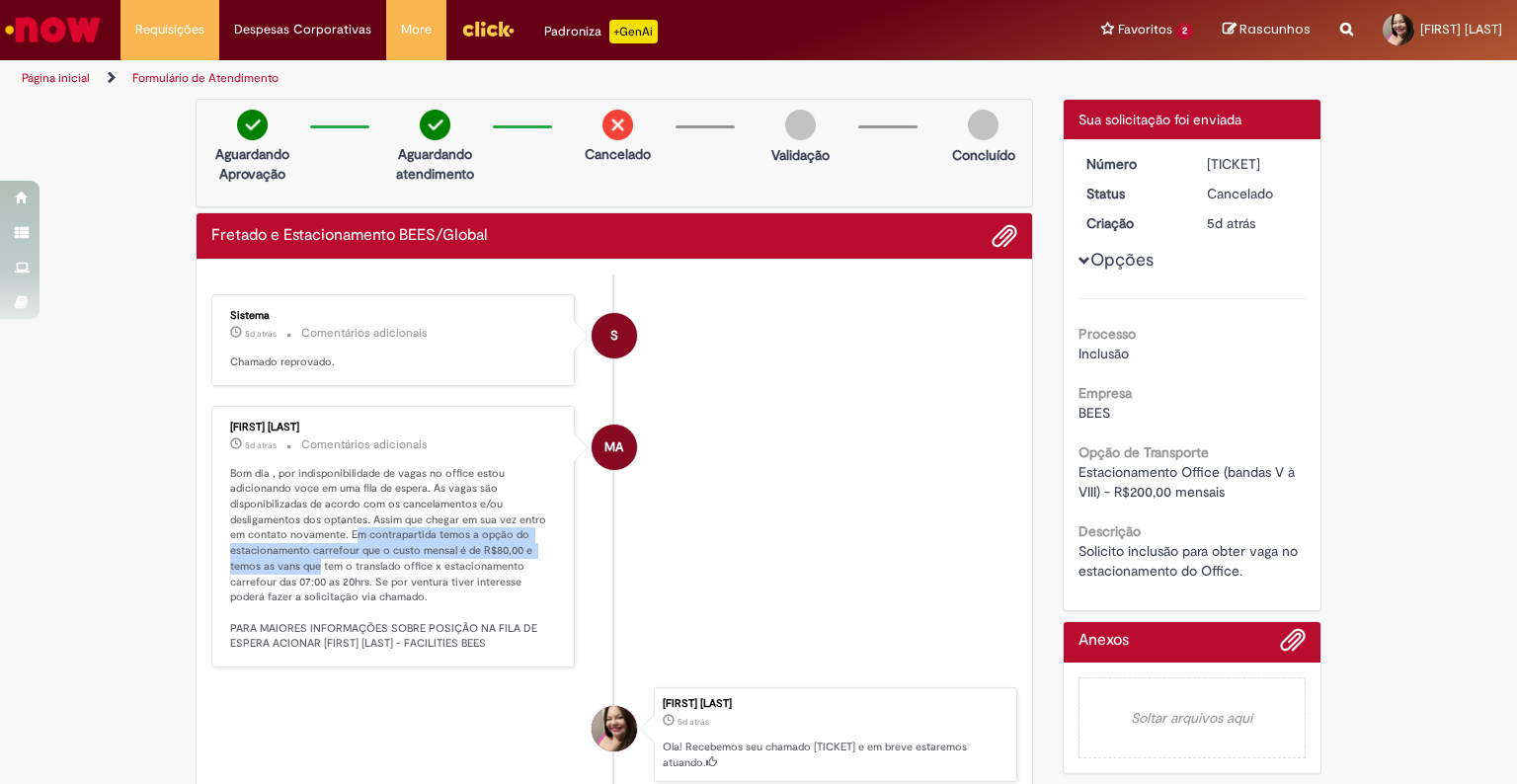 drag, startPoint x: 349, startPoint y: 534, endPoint x: 311, endPoint y: 558, distance: 44.94441 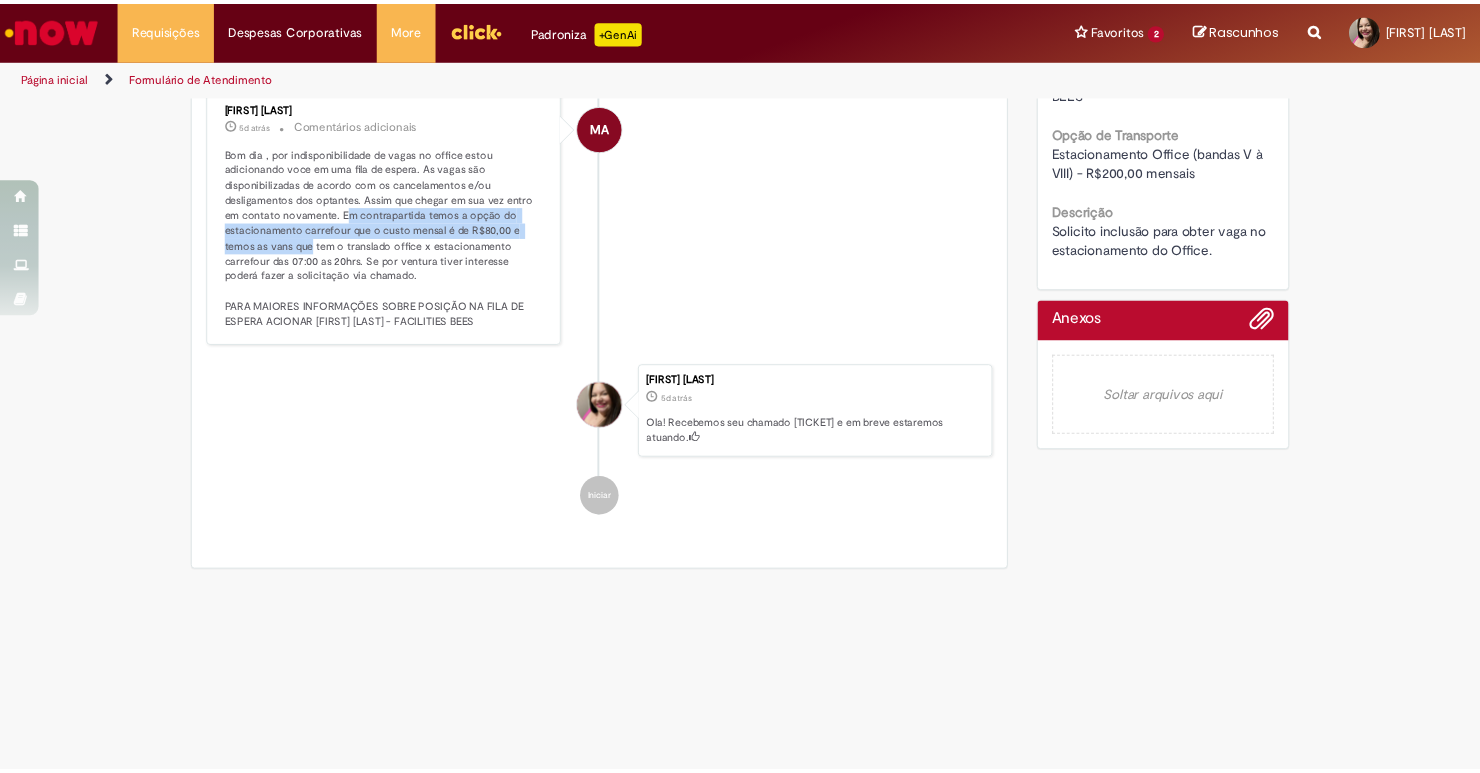 scroll, scrollTop: 0, scrollLeft: 0, axis: both 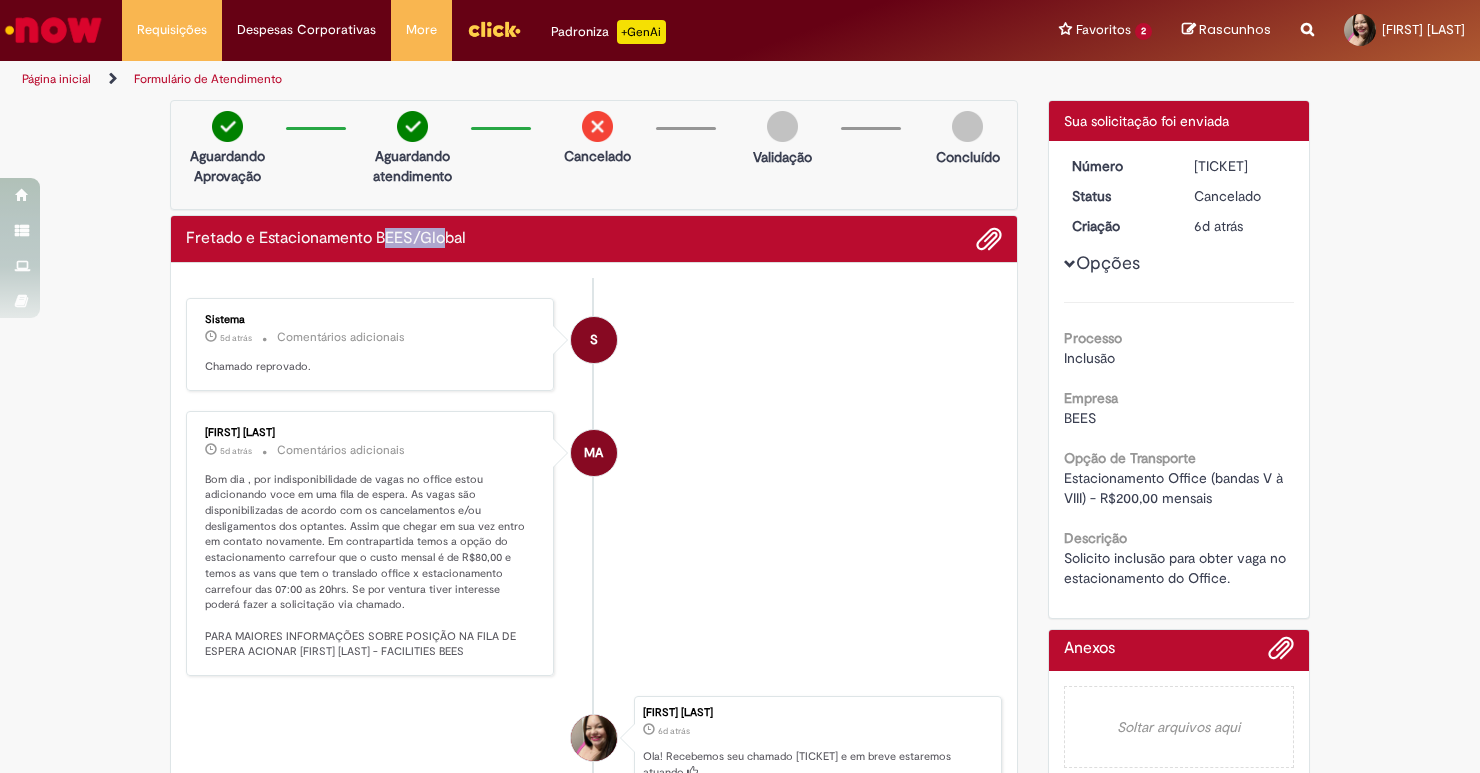 drag, startPoint x: 378, startPoint y: 244, endPoint x: 436, endPoint y: 240, distance: 58.137768 